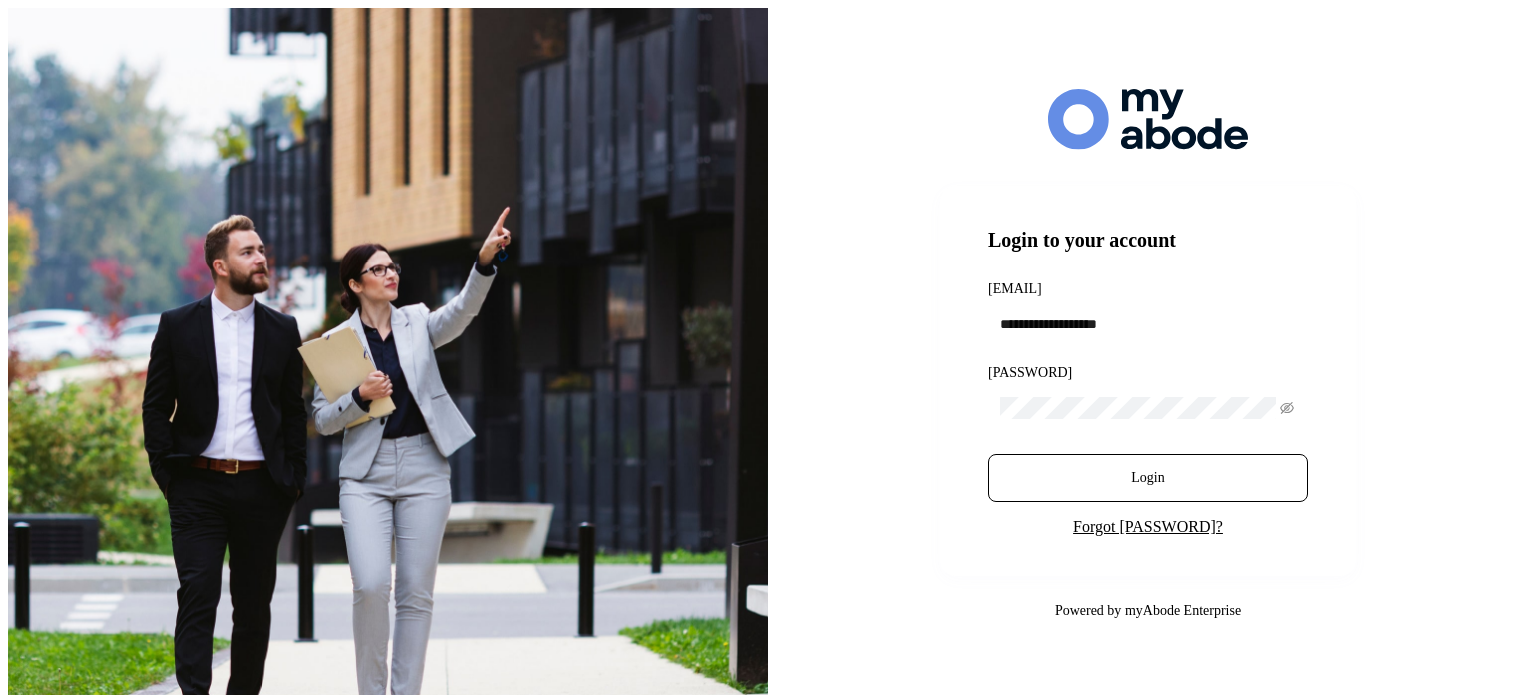 scroll, scrollTop: 0, scrollLeft: 0, axis: both 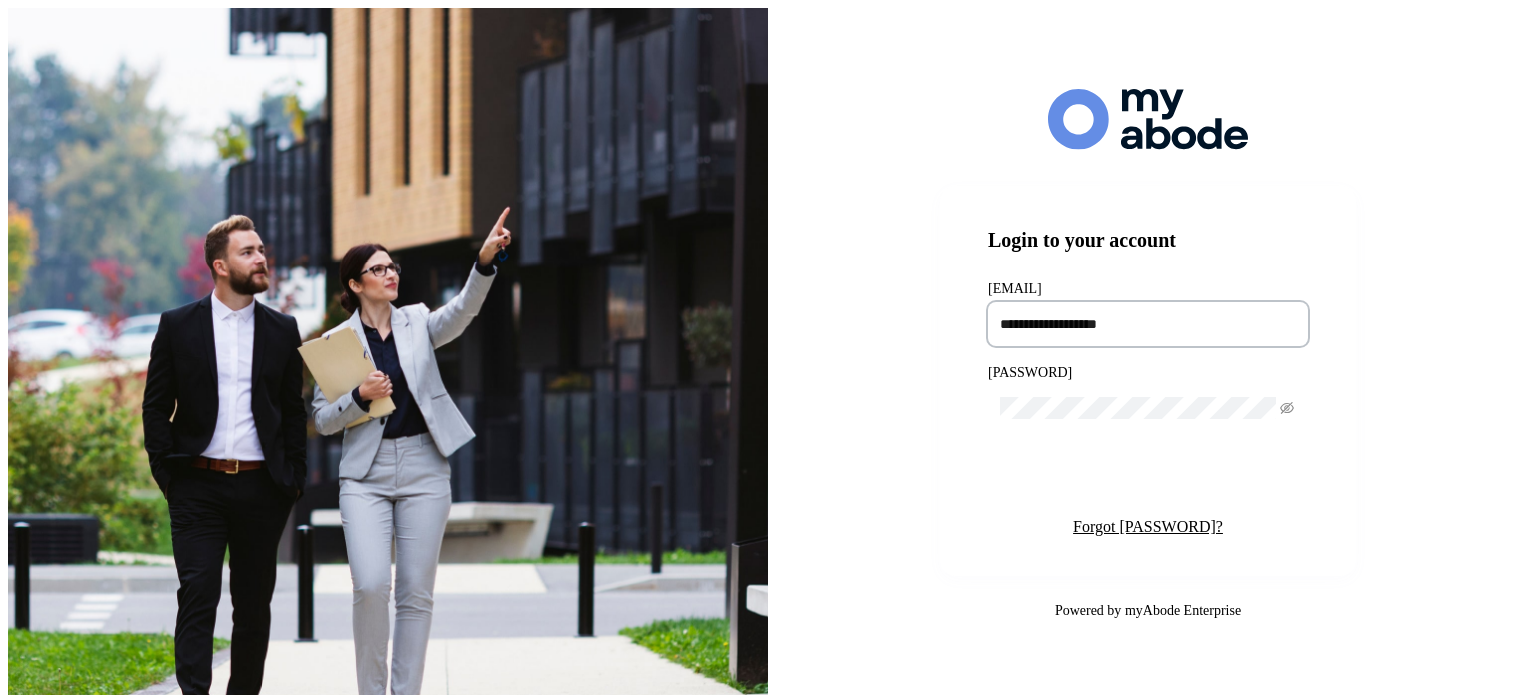 type on "**********" 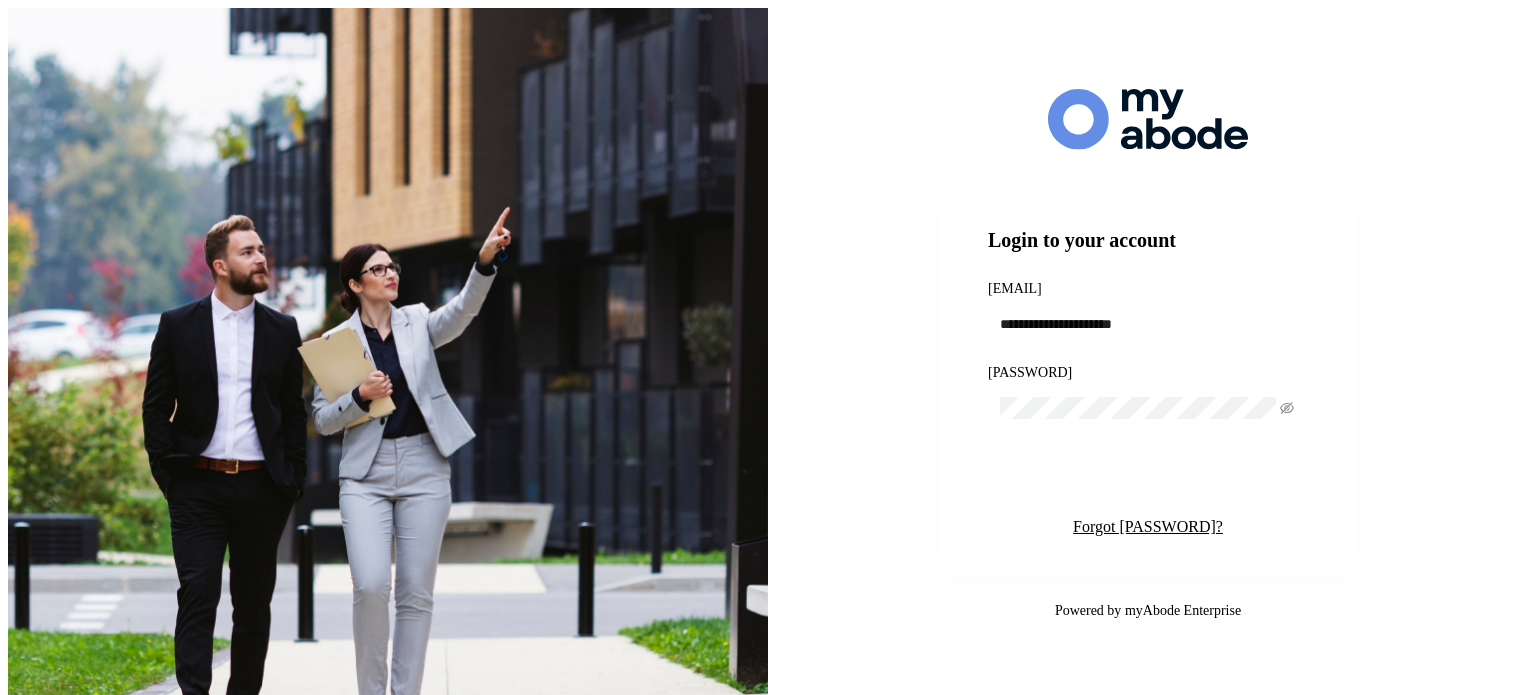 click on "Login" at bounding box center (1147, 478) 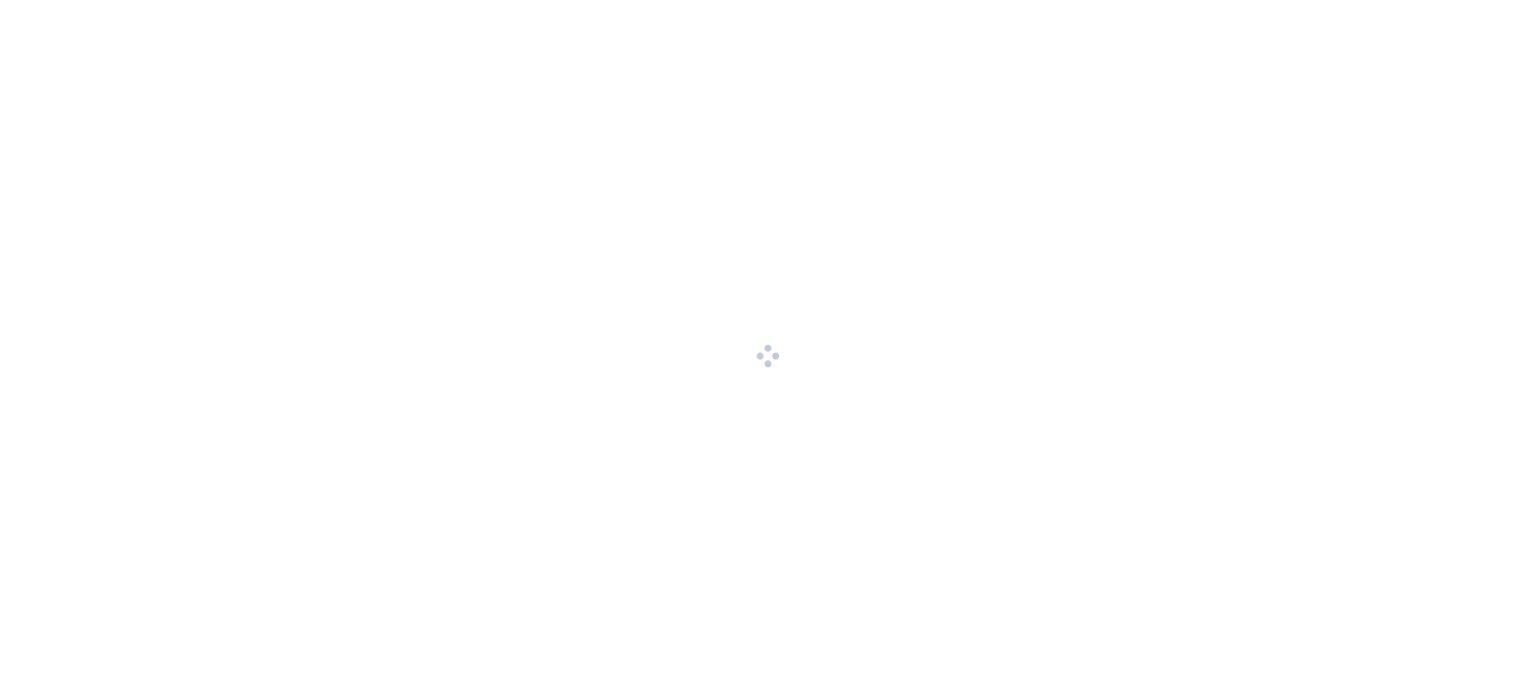 scroll, scrollTop: 0, scrollLeft: 0, axis: both 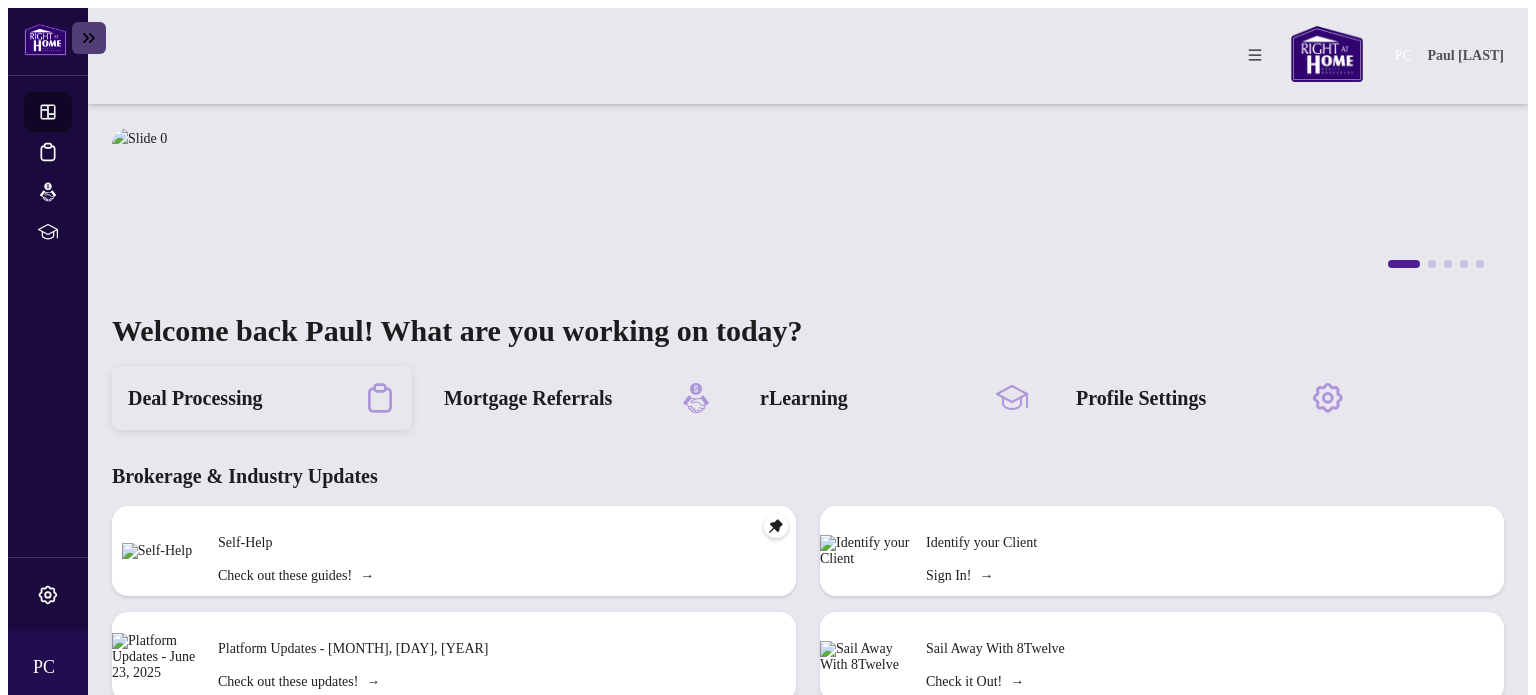 click on "Deal Processing" at bounding box center [195, 398] 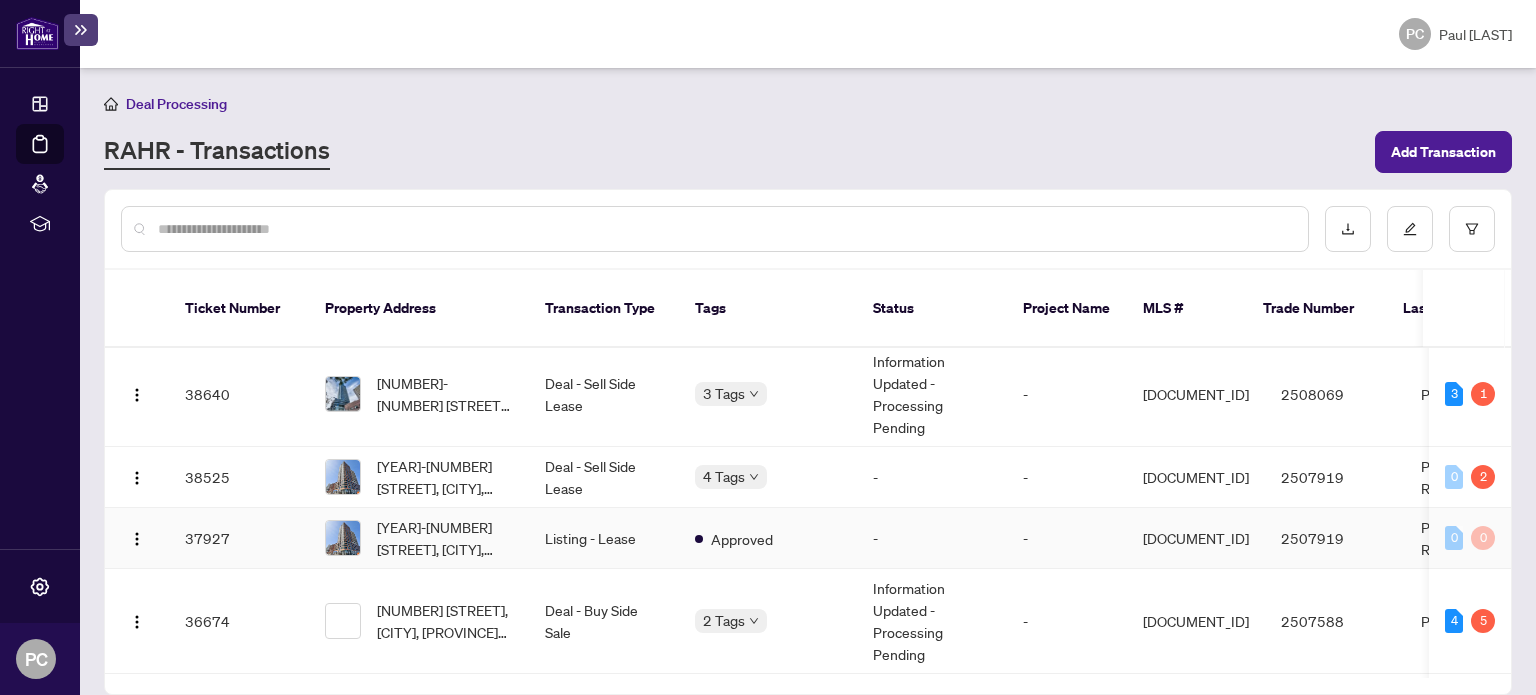 scroll, scrollTop: 400, scrollLeft: 0, axis: vertical 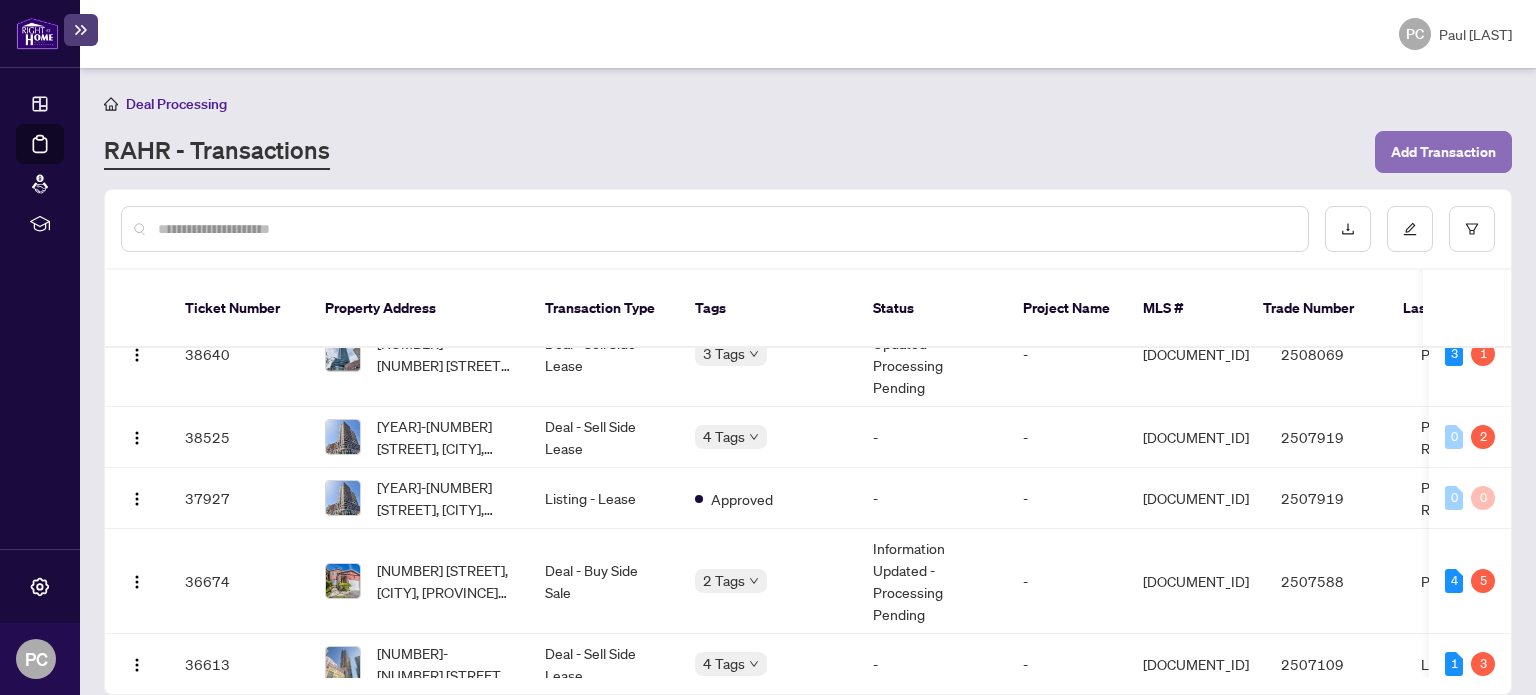 click on "Add Transaction" at bounding box center [1443, 152] 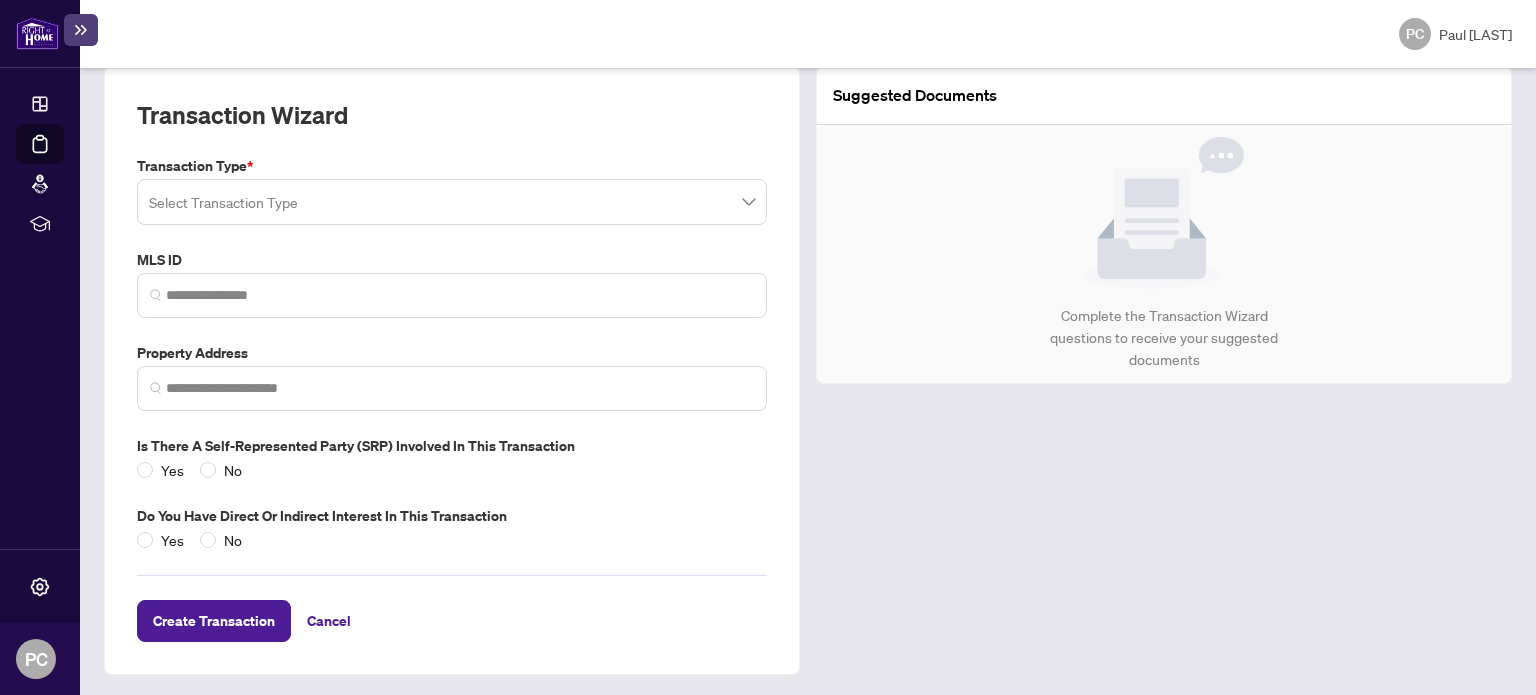 scroll, scrollTop: 0, scrollLeft: 0, axis: both 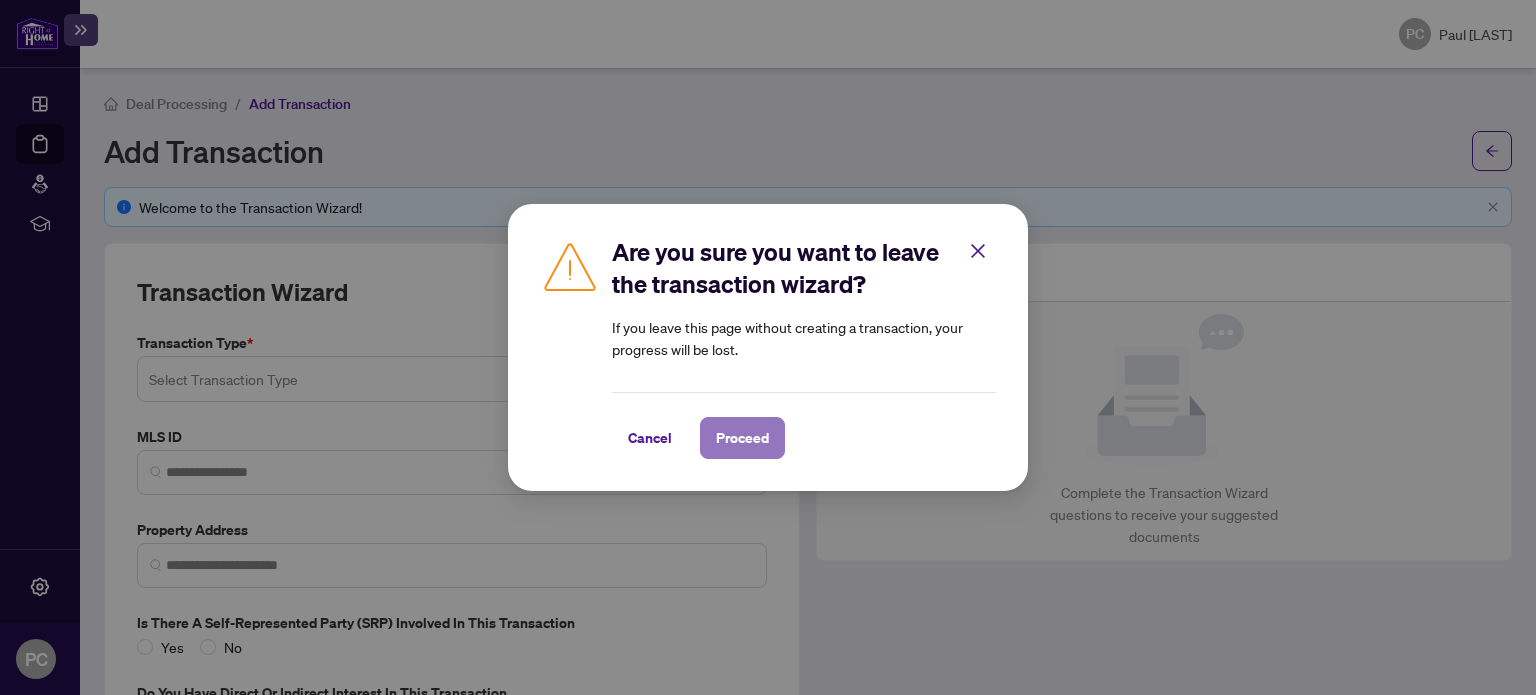 click on "Proceed" at bounding box center [742, 438] 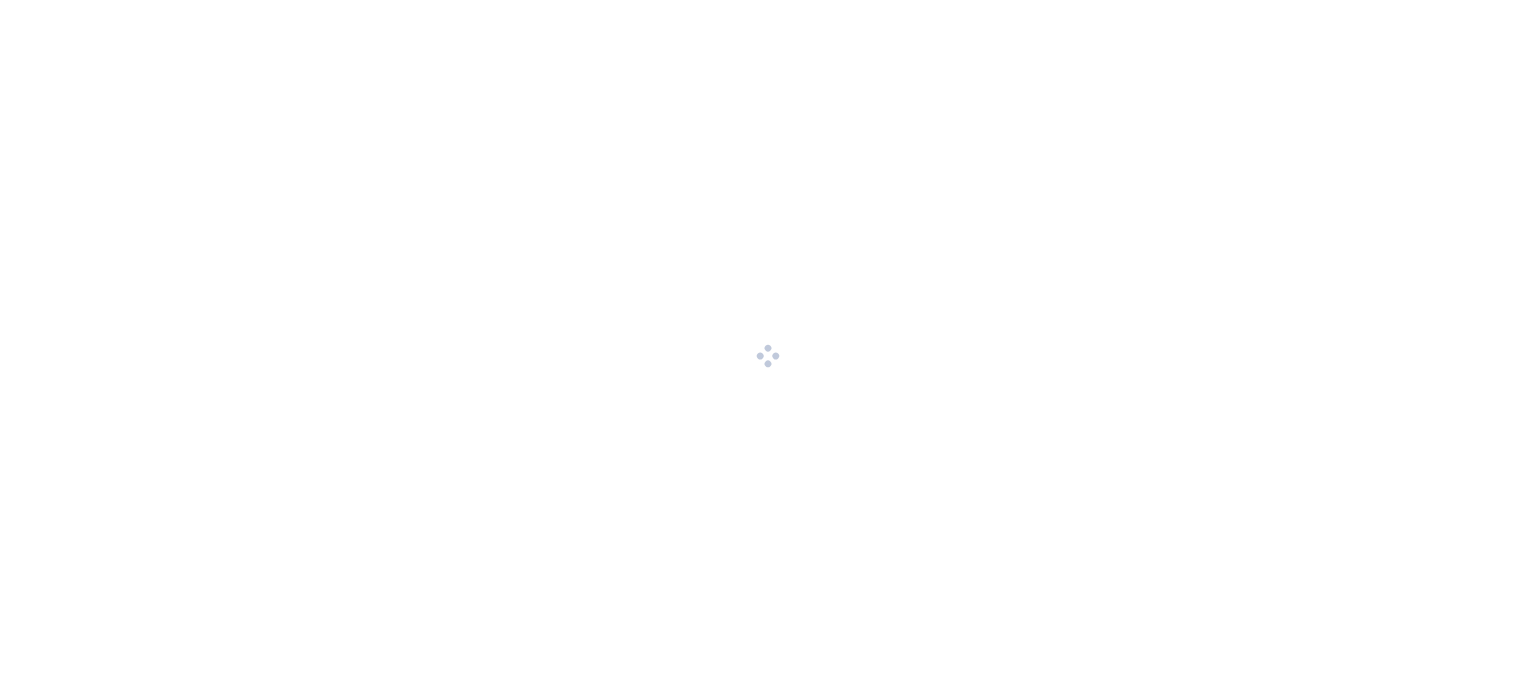 scroll, scrollTop: 0, scrollLeft: 0, axis: both 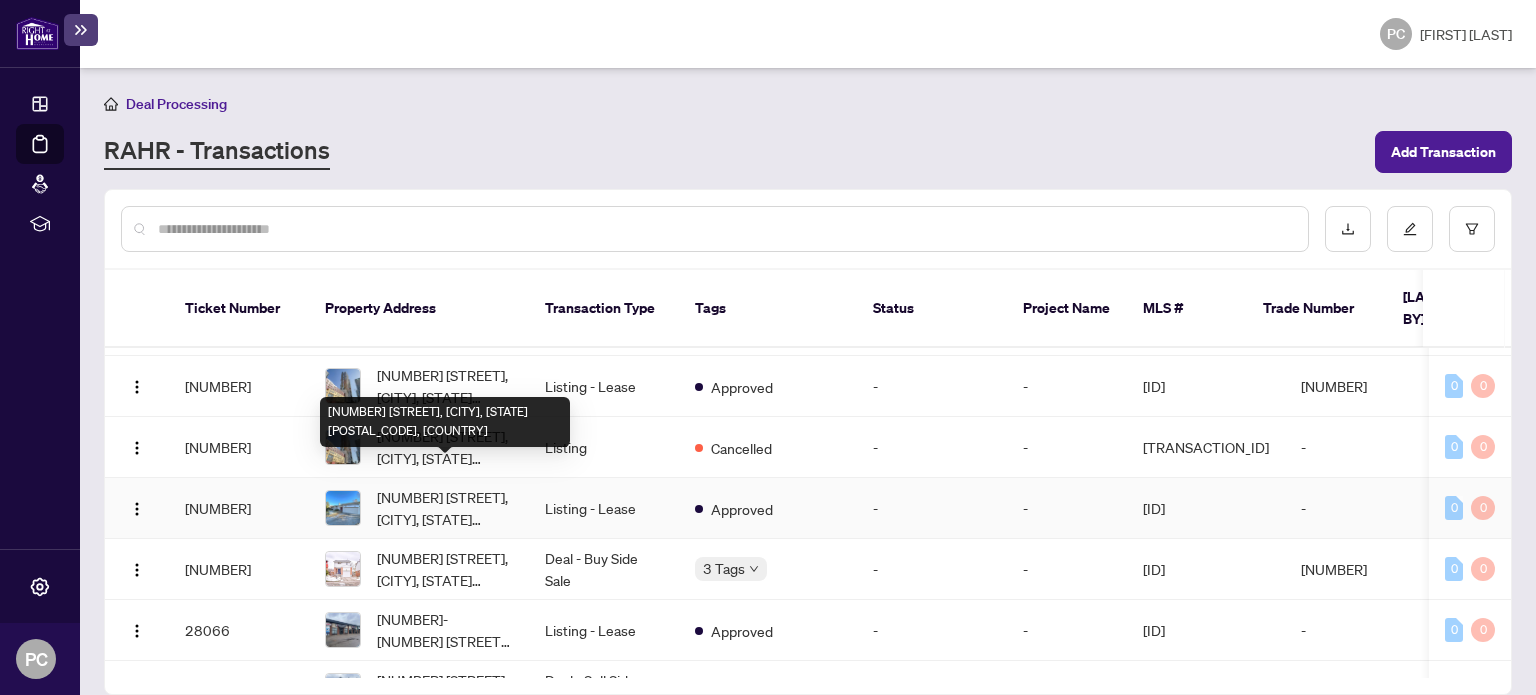 click on "[NUMBER] [STREET], [CITY], [STATE] [POSTAL_CODE], [COUNTRY]" at bounding box center (445, 508) 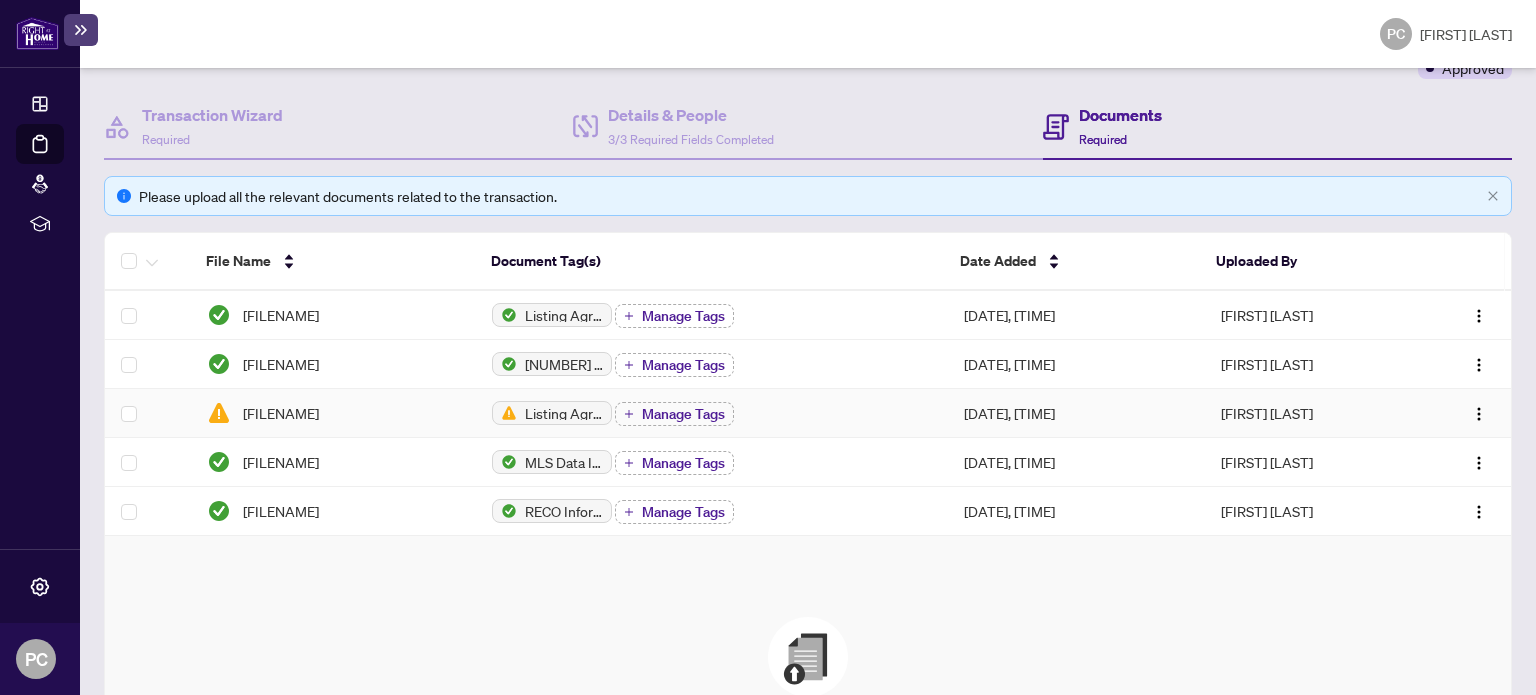 scroll, scrollTop: 200, scrollLeft: 0, axis: vertical 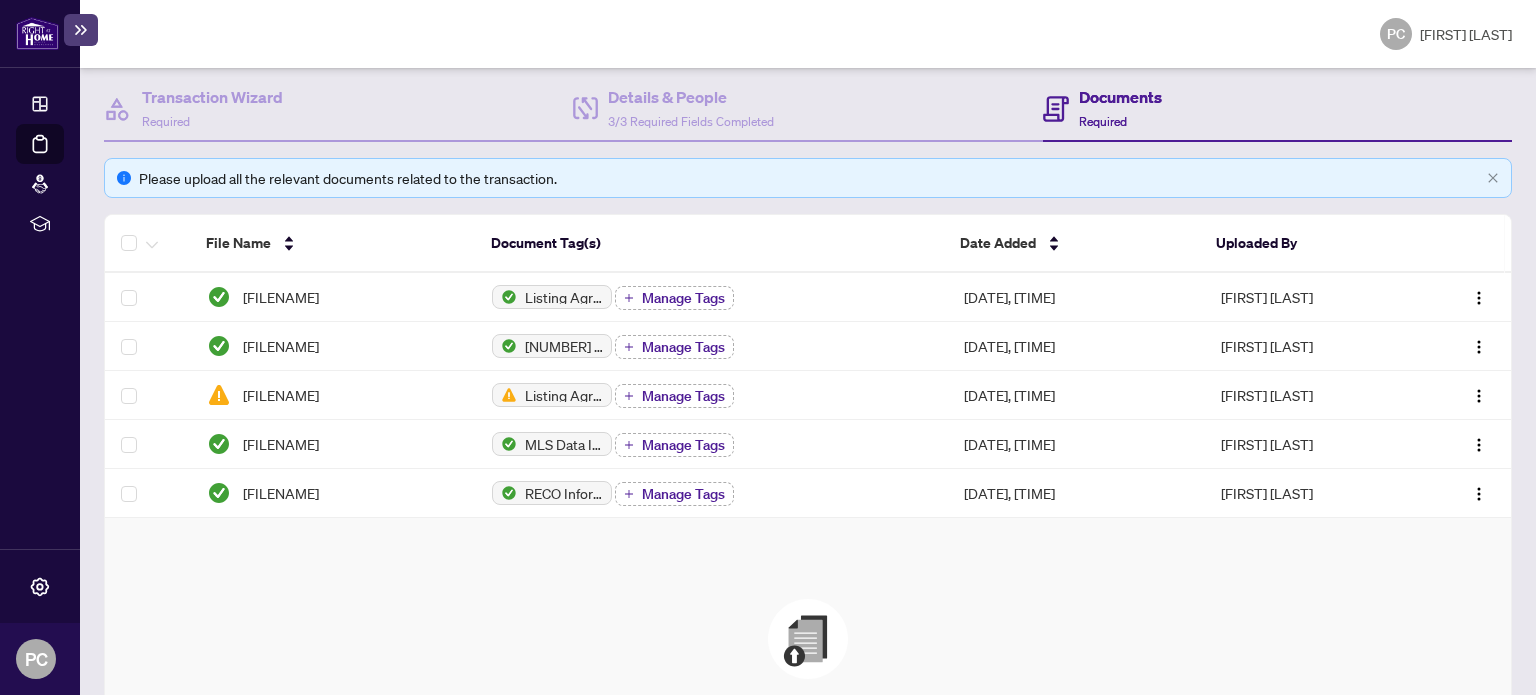 click at bounding box center [808, 639] 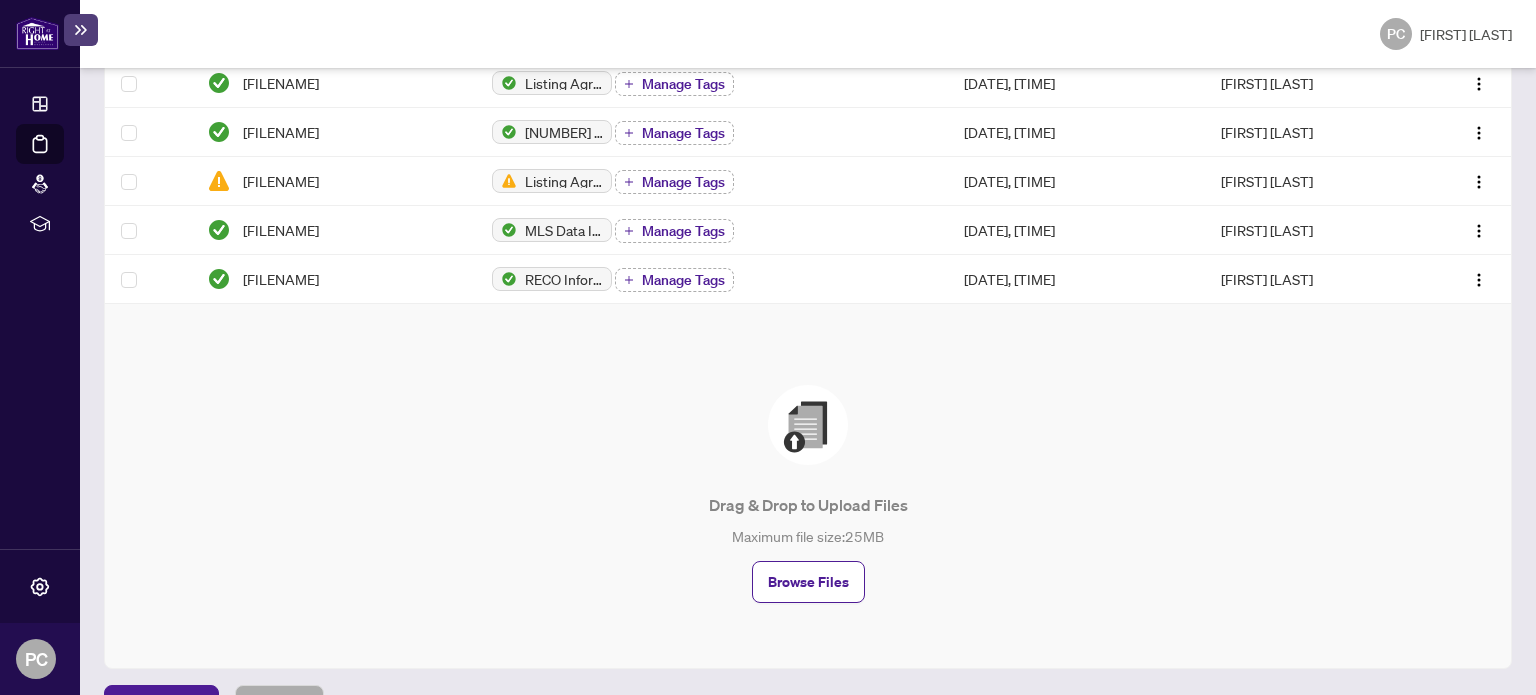 scroll, scrollTop: 488, scrollLeft: 0, axis: vertical 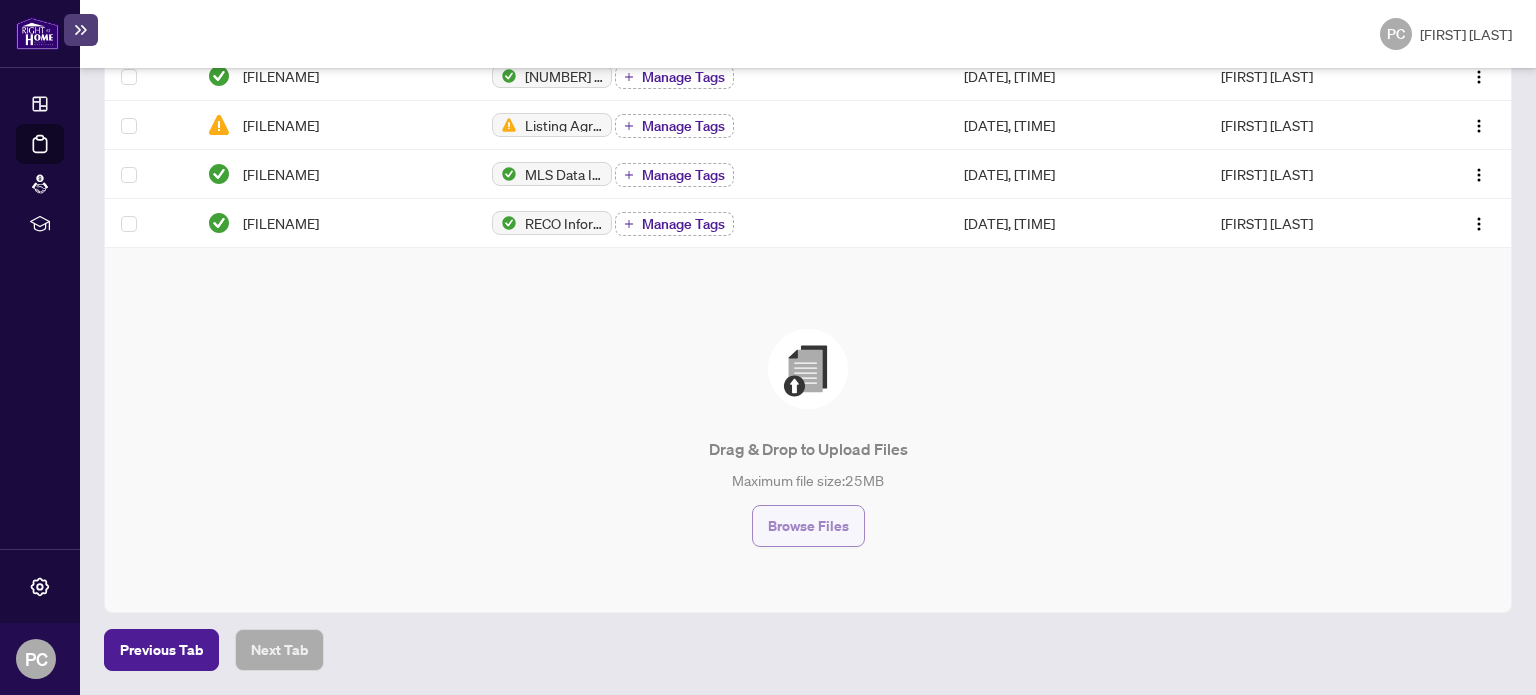 click on "Browse Files" at bounding box center [808, 526] 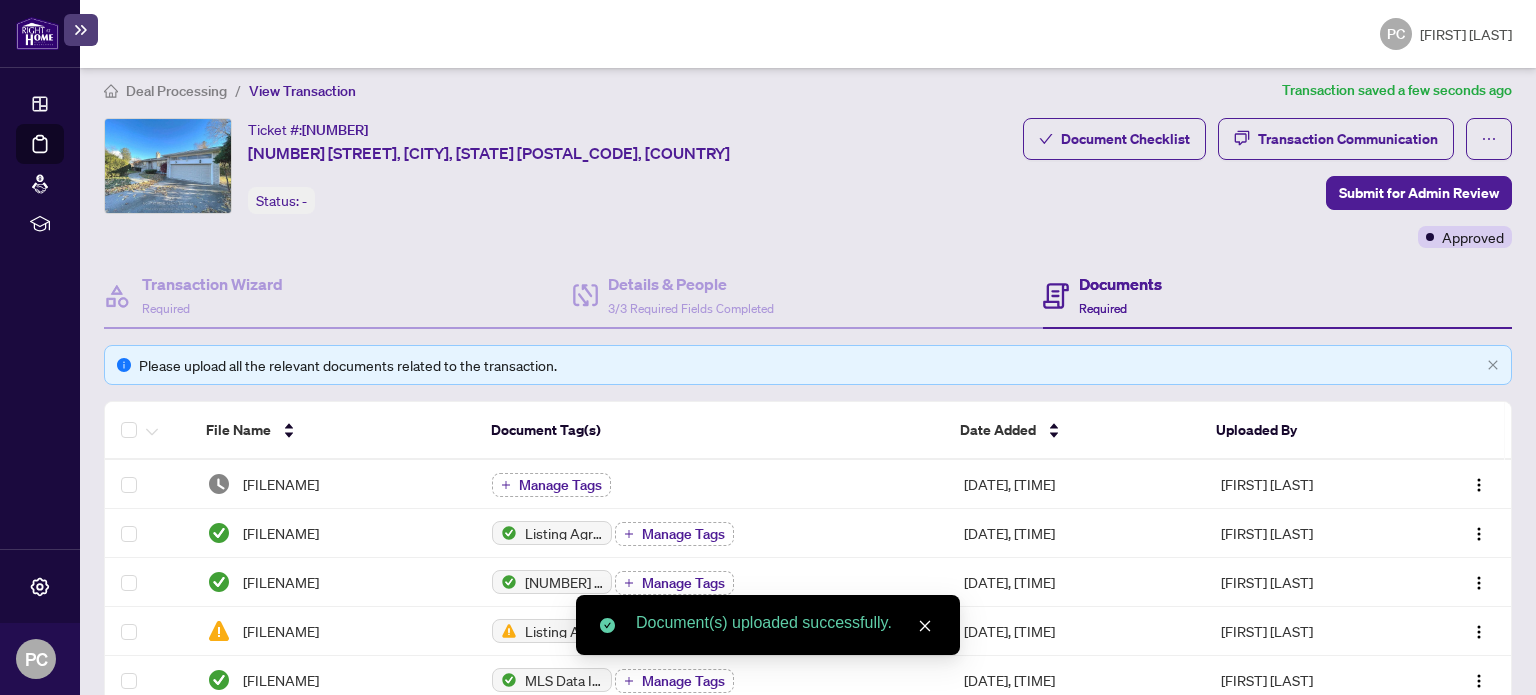 scroll, scrollTop: 0, scrollLeft: 0, axis: both 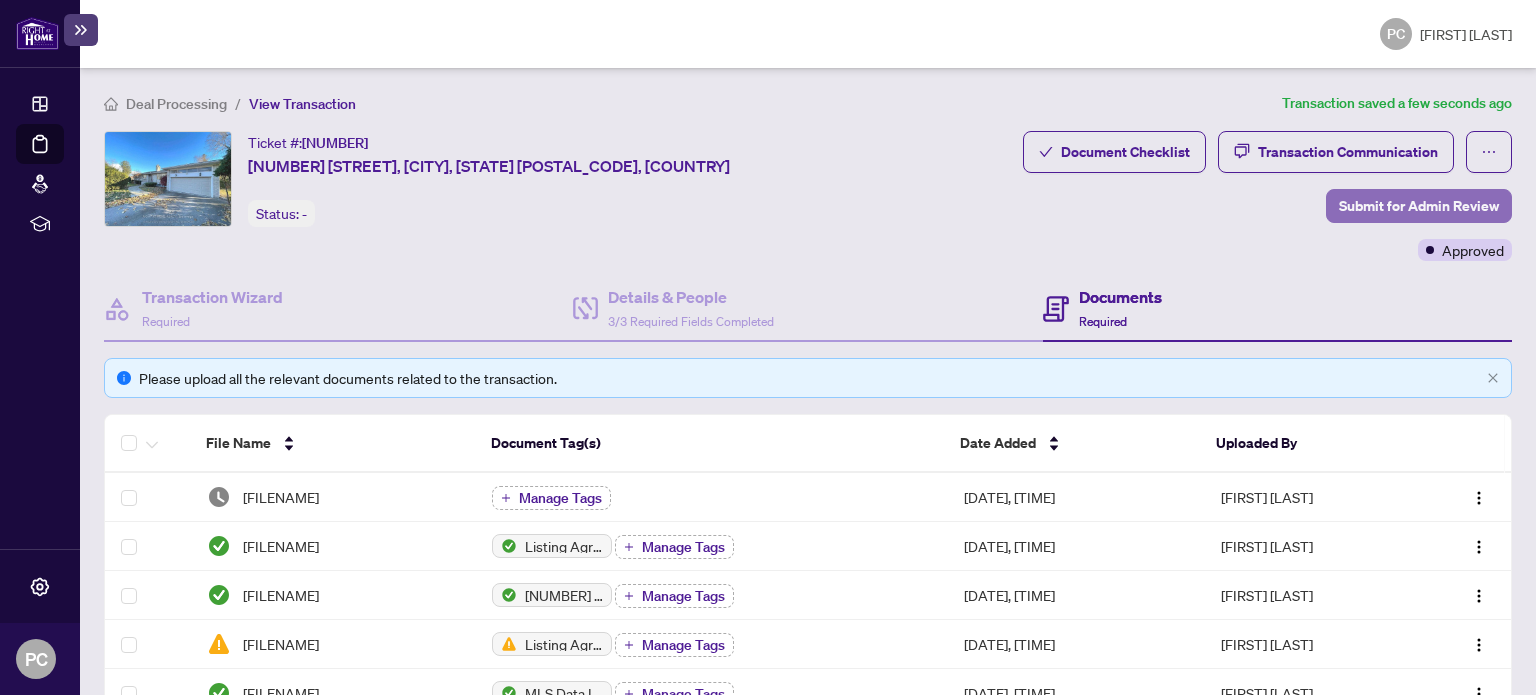 click on "Submit for Admin Review" at bounding box center [1419, 206] 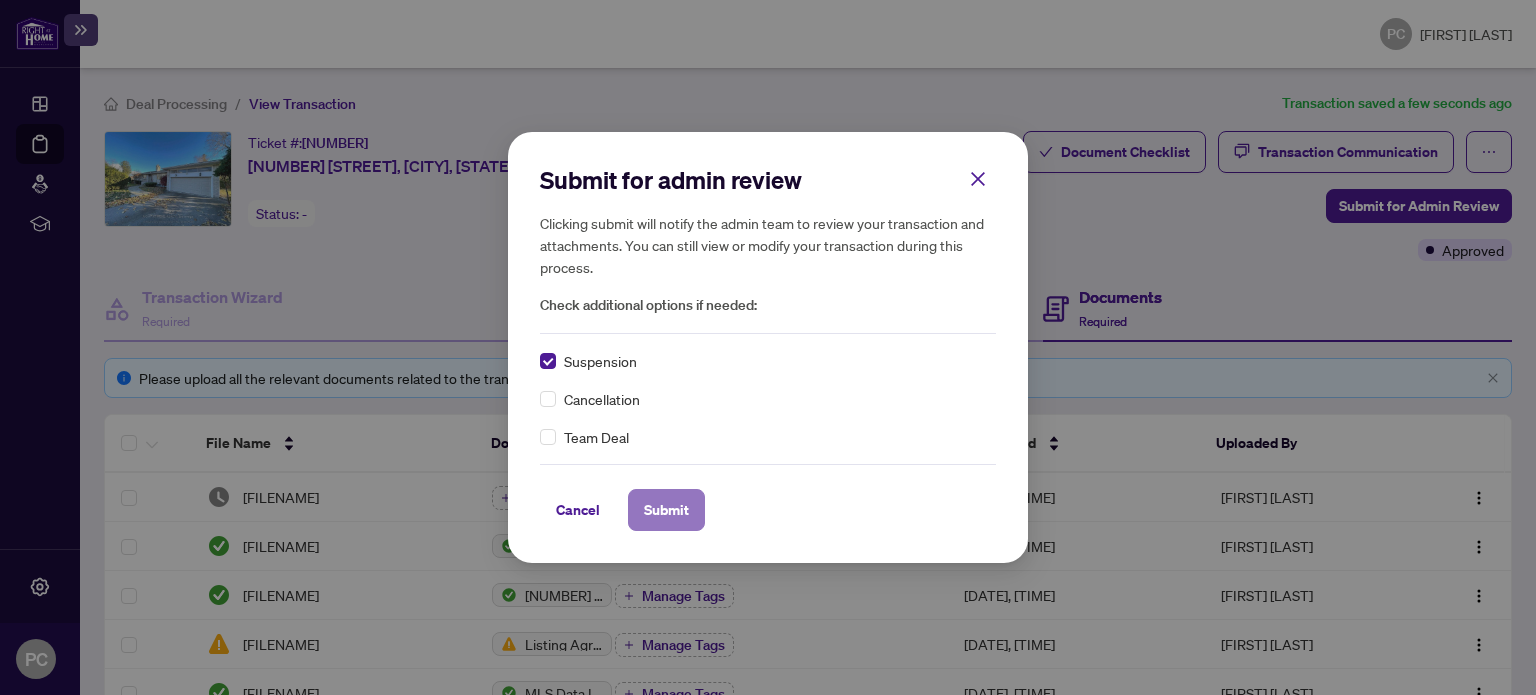 click on "Submit" at bounding box center (666, 510) 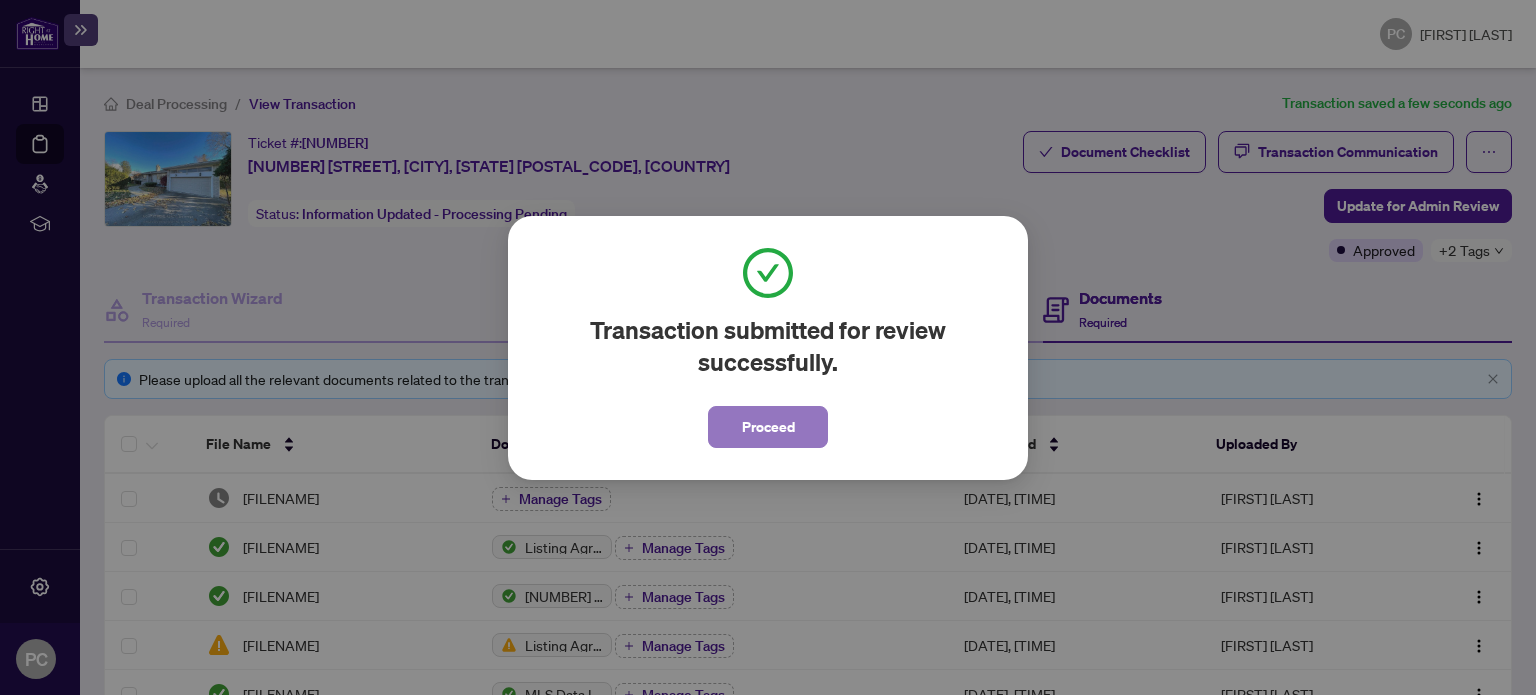 click on "Proceed" at bounding box center [768, 427] 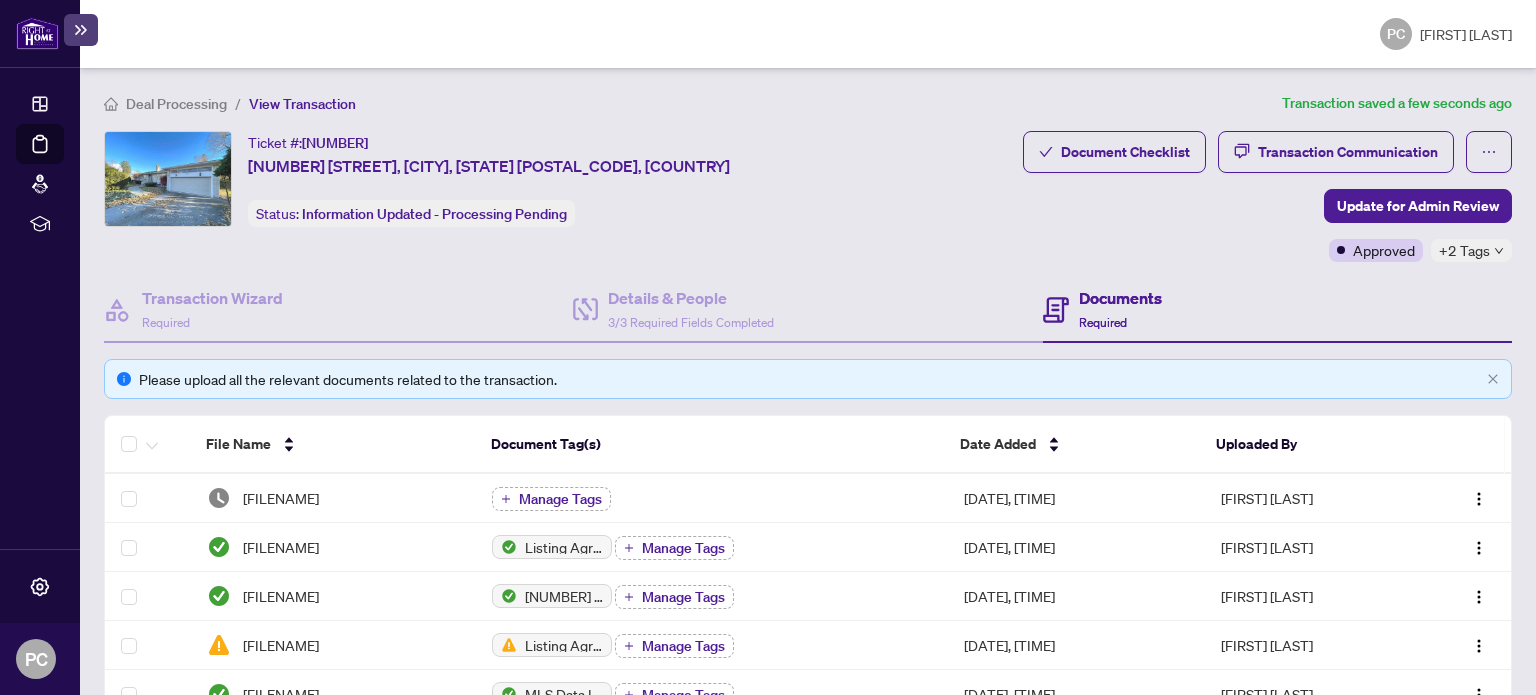 click at bounding box center [37, 33] 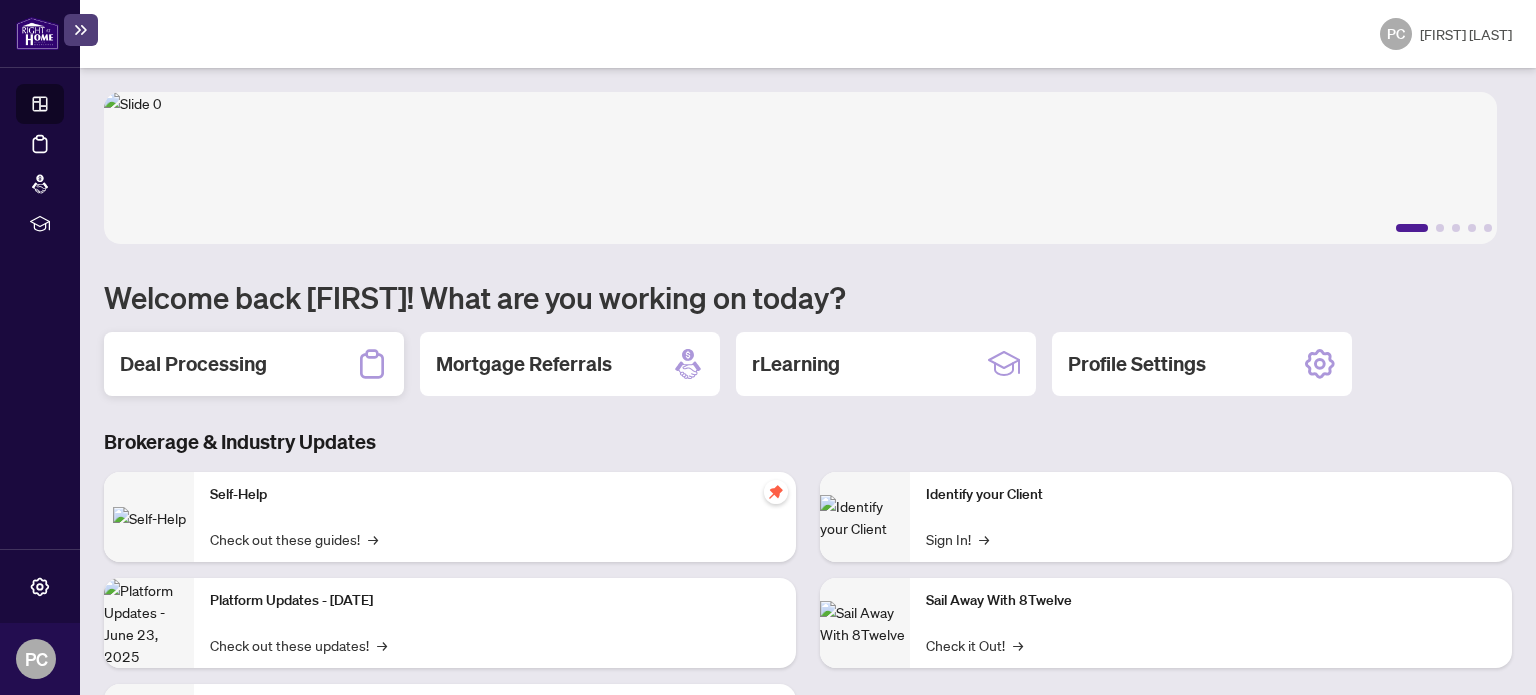 click on "Deal Processing" at bounding box center (193, 364) 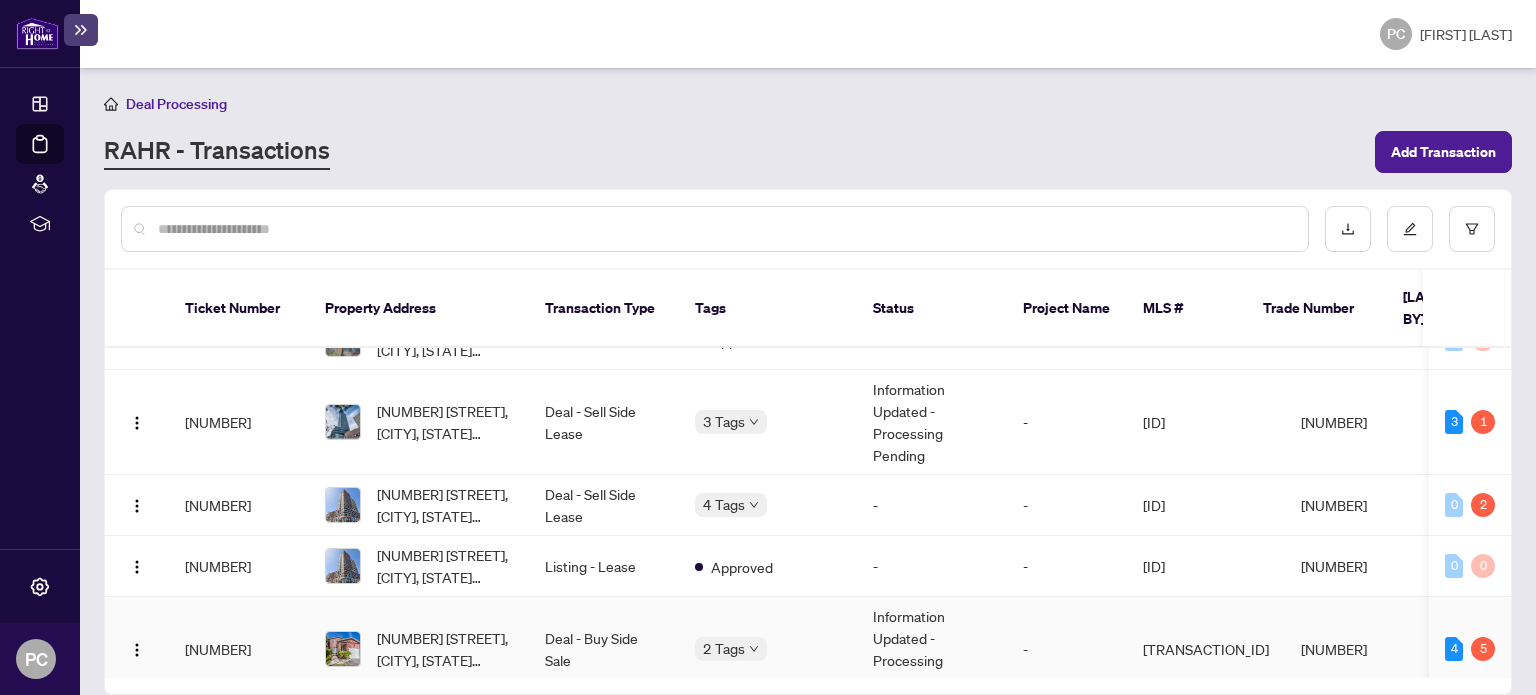 scroll, scrollTop: 300, scrollLeft: 0, axis: vertical 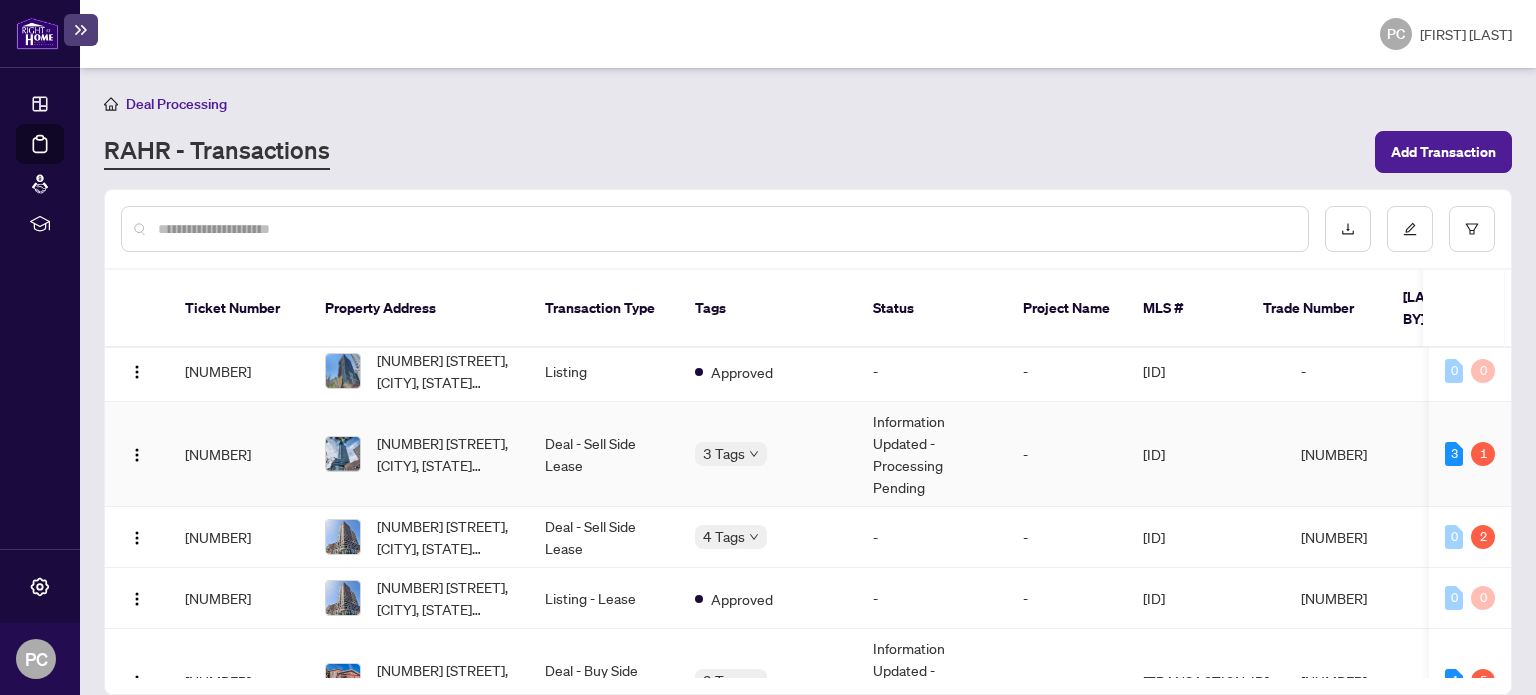 click on "[ID]" at bounding box center [1154, 454] 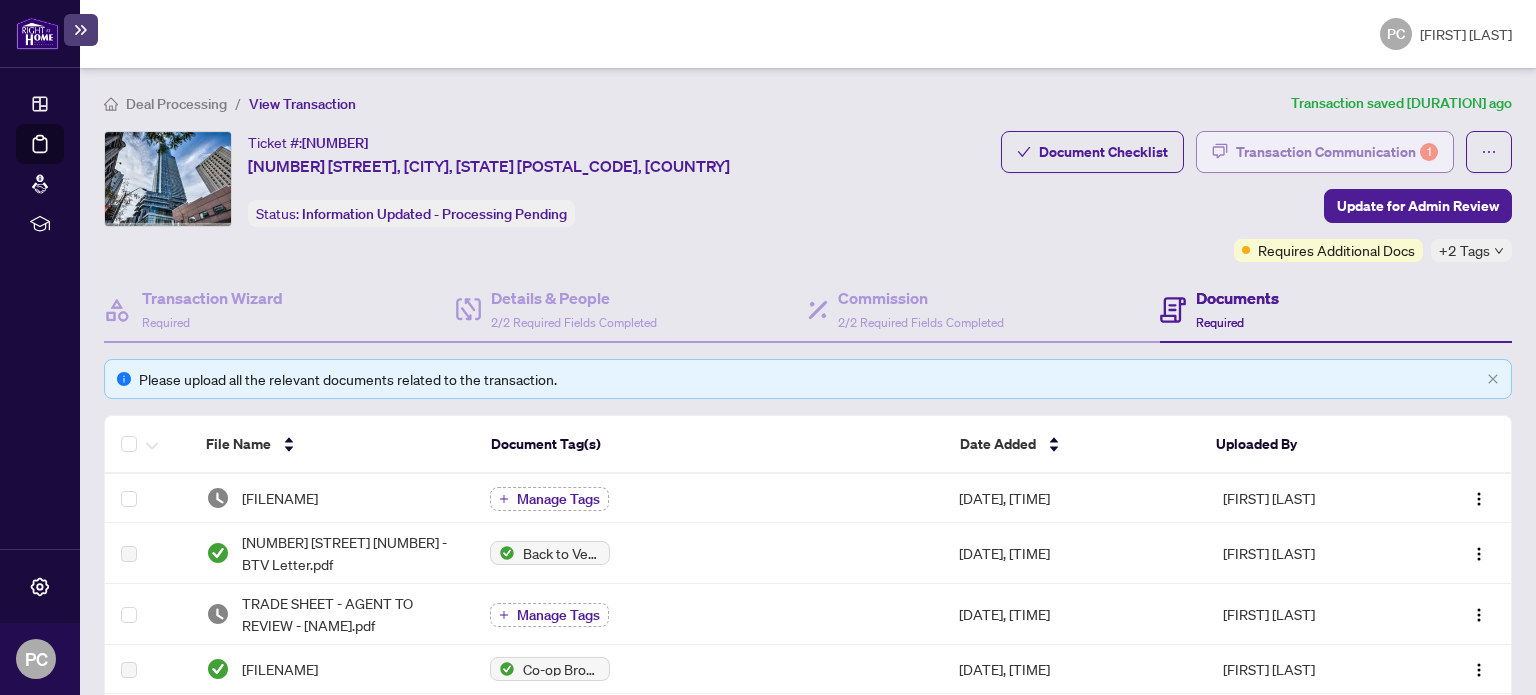 click on "Transaction Communication 1" at bounding box center [1337, 152] 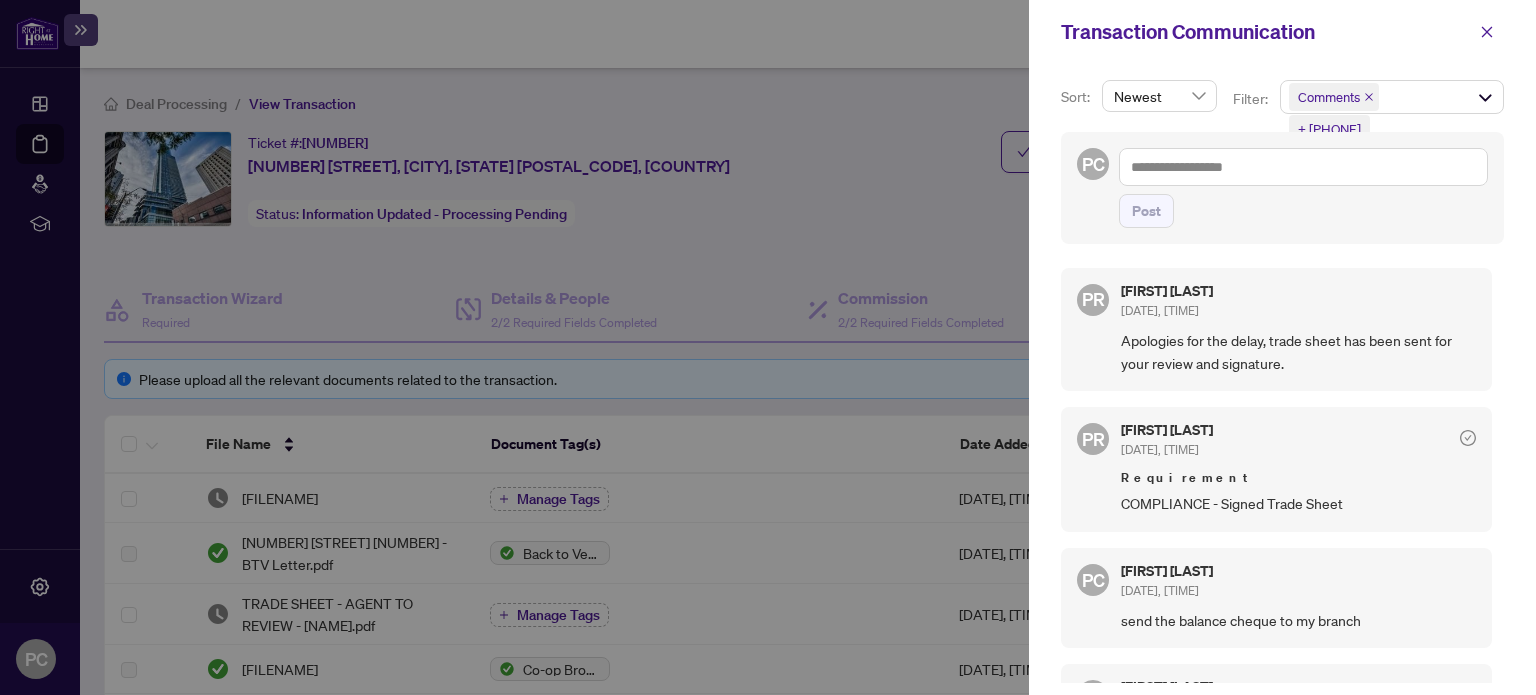 click at bounding box center (768, 347) 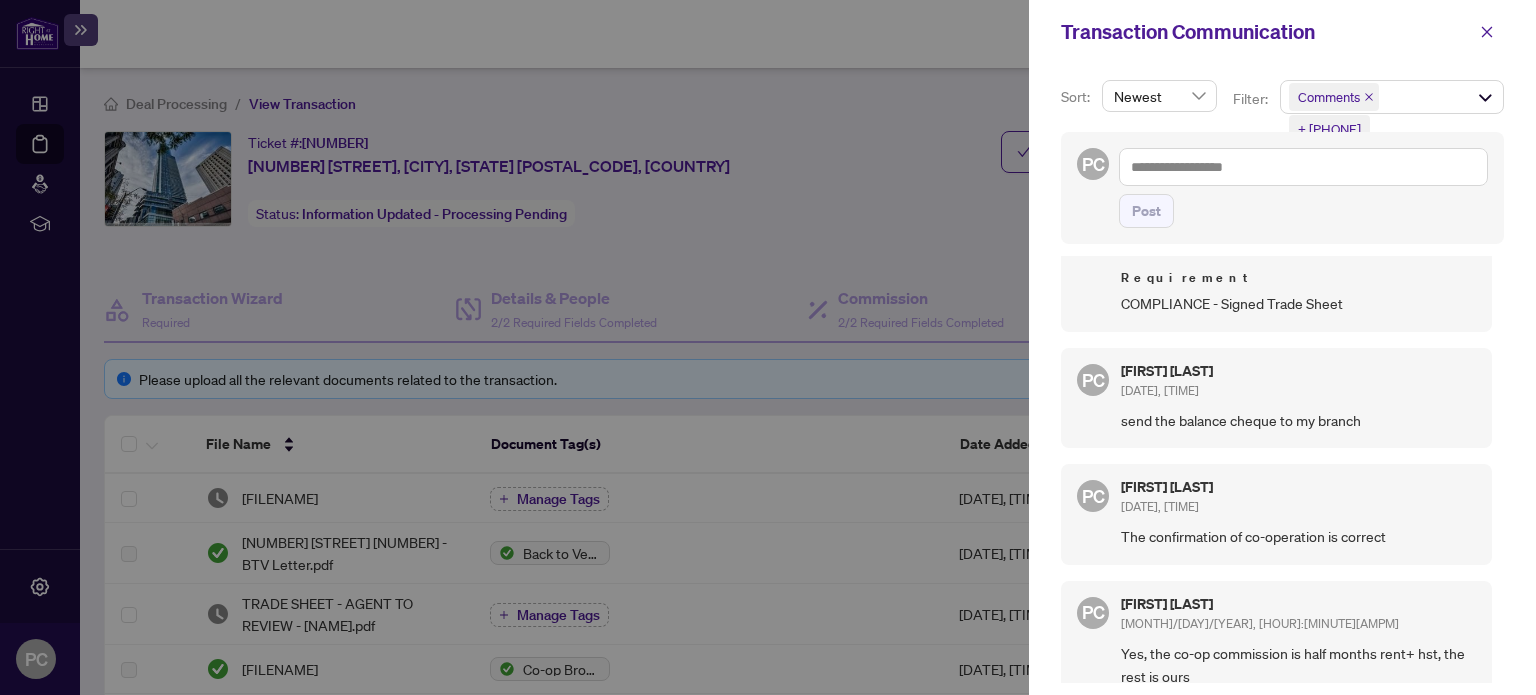 scroll, scrollTop: 0, scrollLeft: 0, axis: both 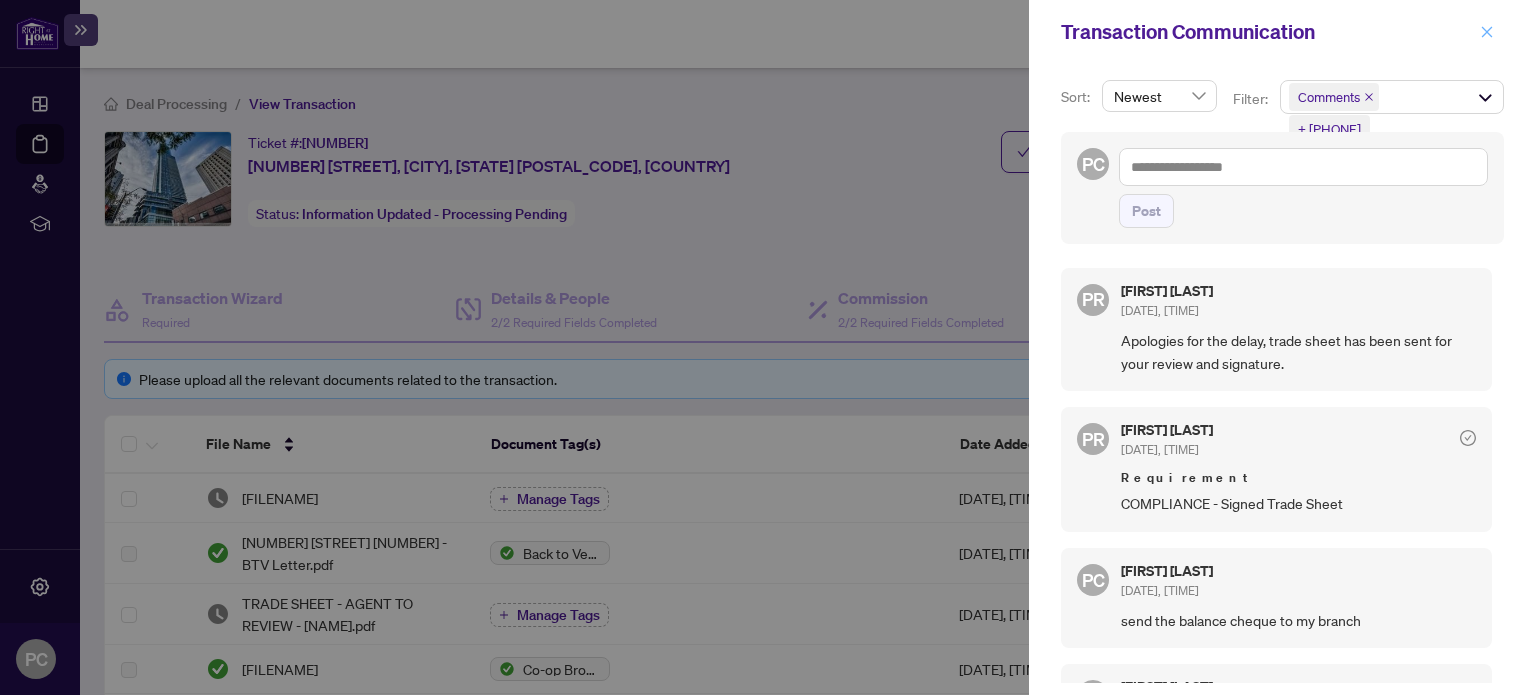 click at bounding box center [1487, 32] 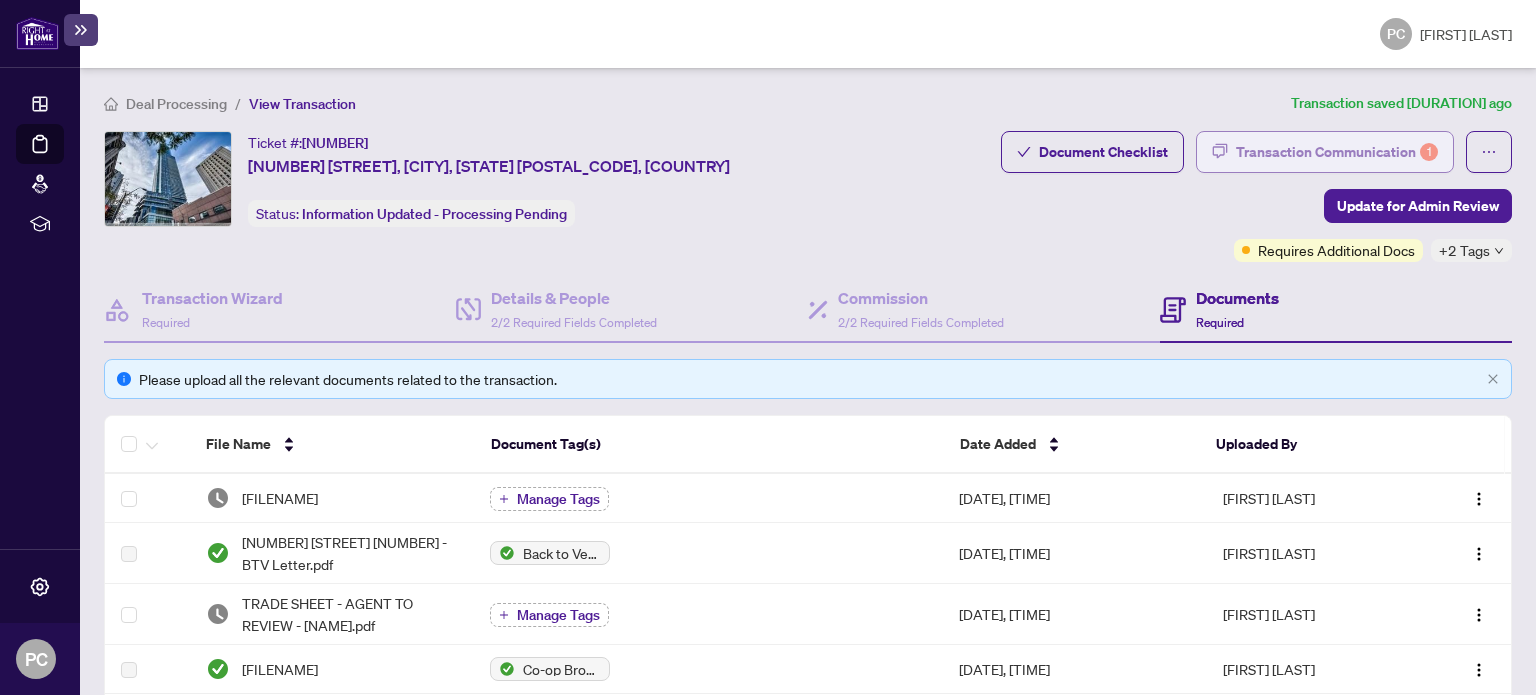 click on "Transaction Communication 1" at bounding box center (1337, 152) 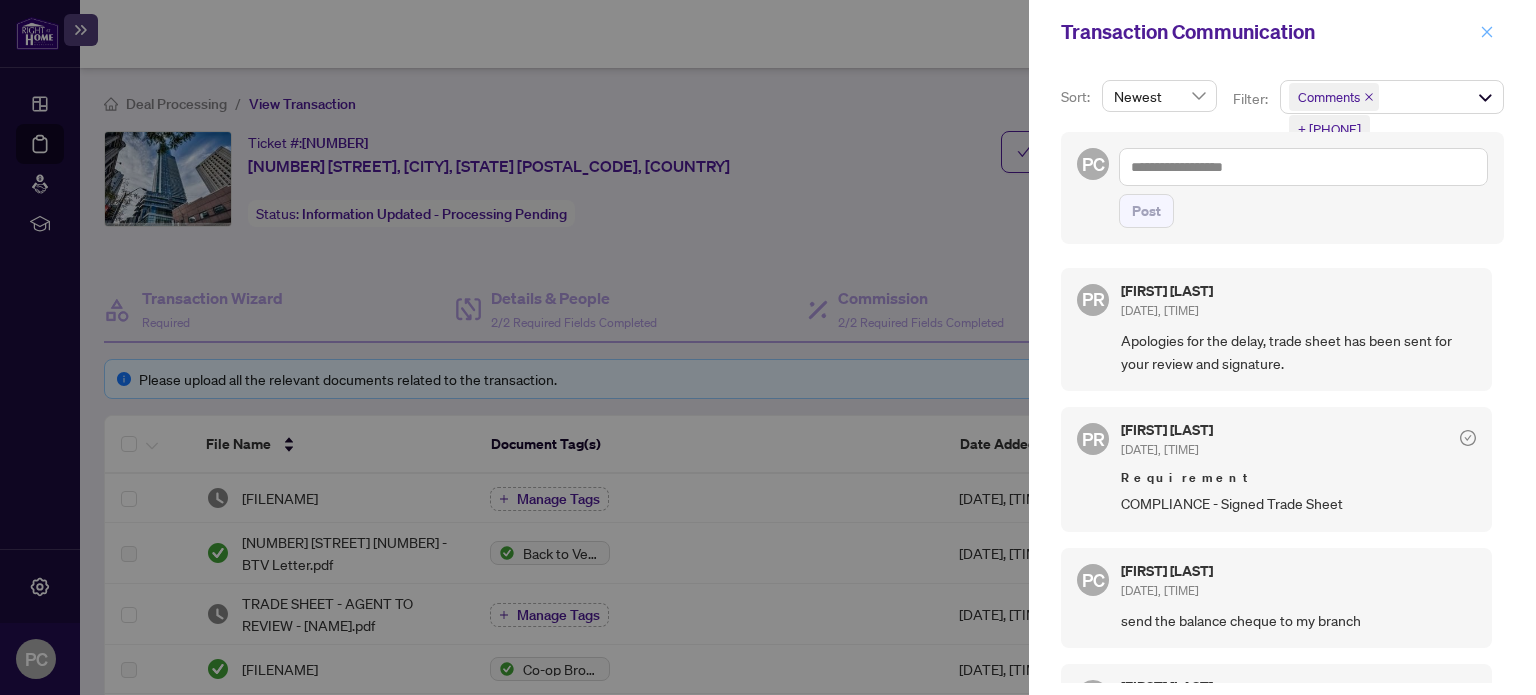 click at bounding box center (1487, 32) 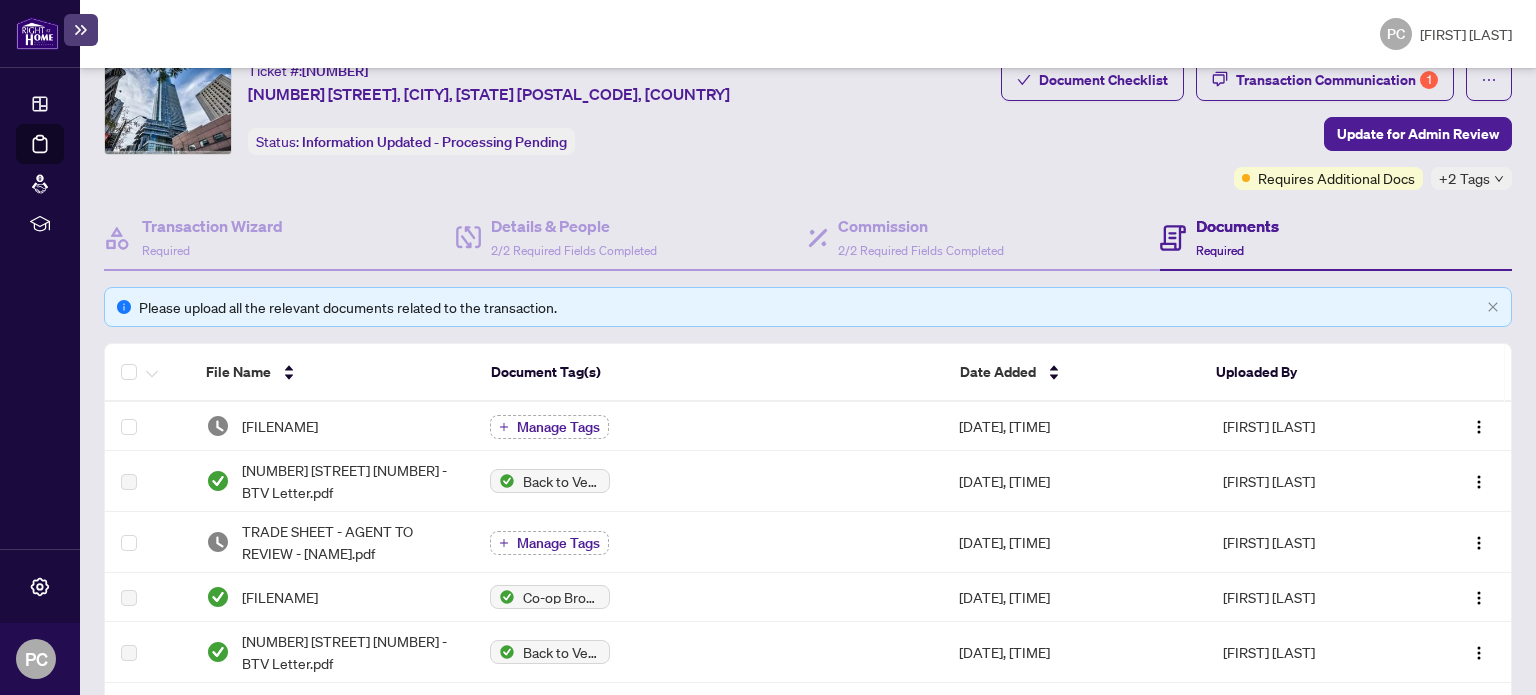 scroll, scrollTop: 200, scrollLeft: 0, axis: vertical 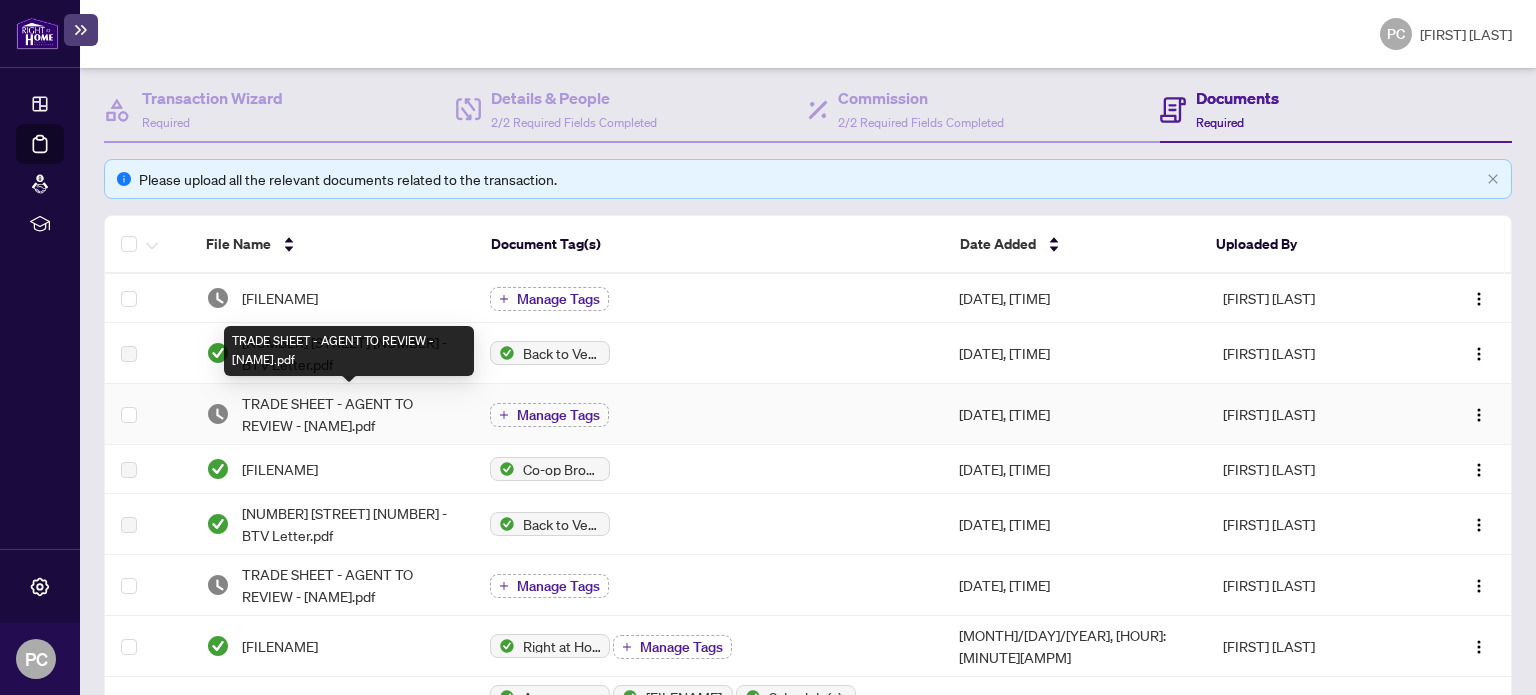 click on "TRADE SHEET - AGENT TO REVIEW - [NAME].pdf" at bounding box center (350, 414) 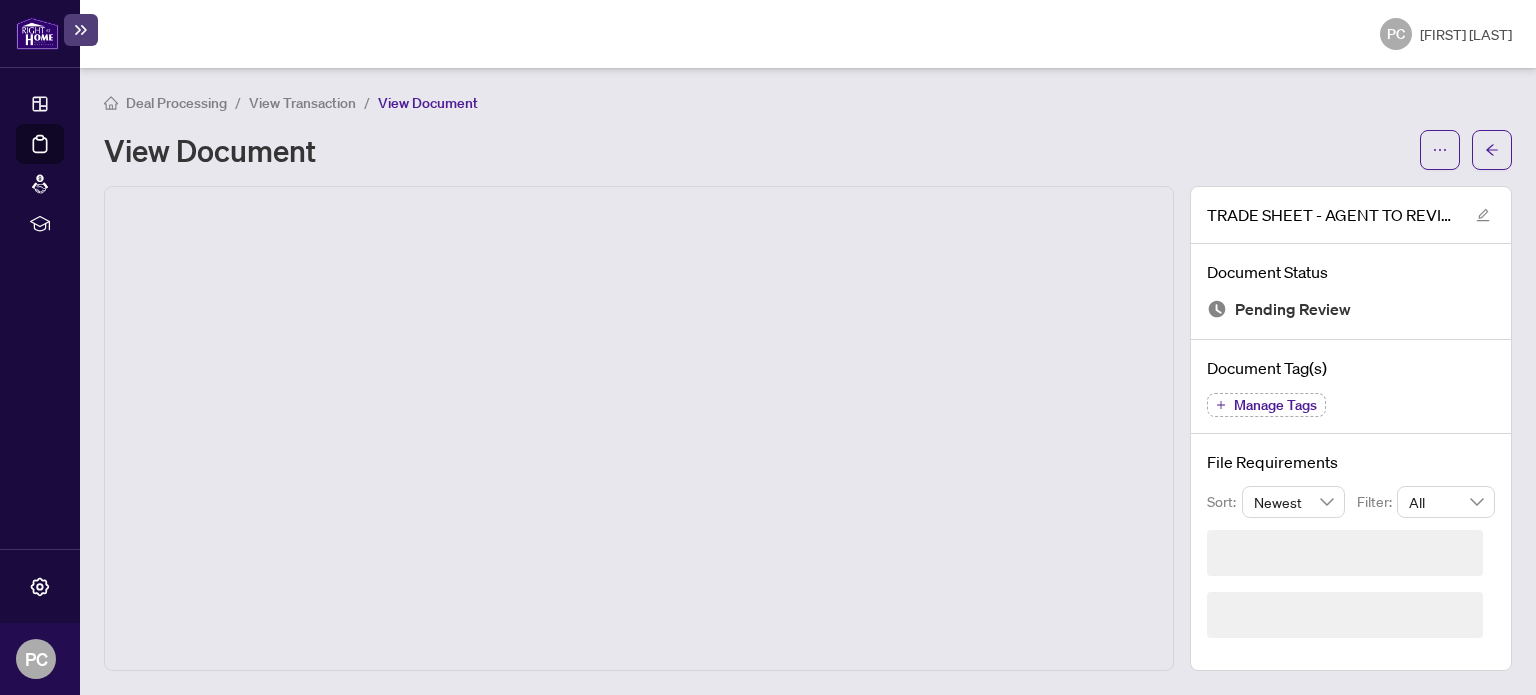 scroll, scrollTop: 0, scrollLeft: 0, axis: both 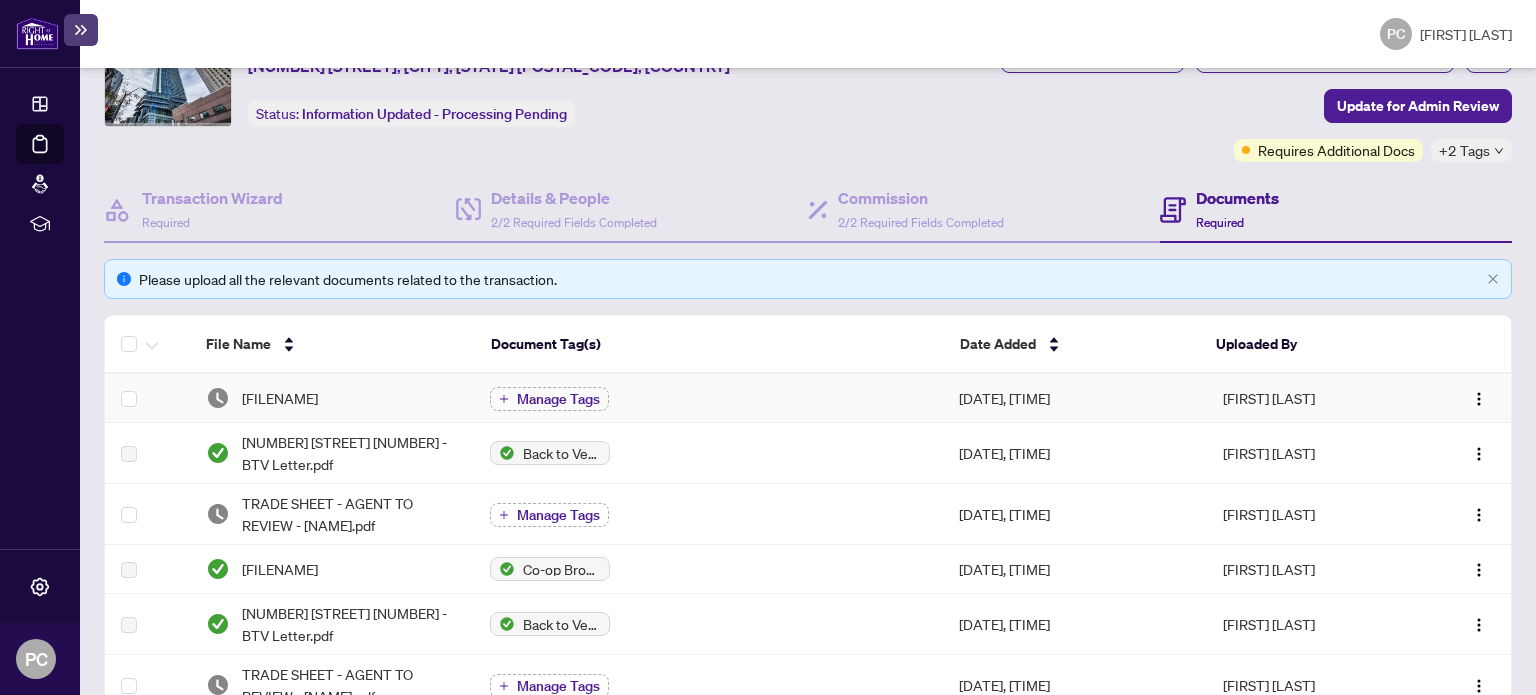 click on "[FILENAME]" at bounding box center [332, 398] 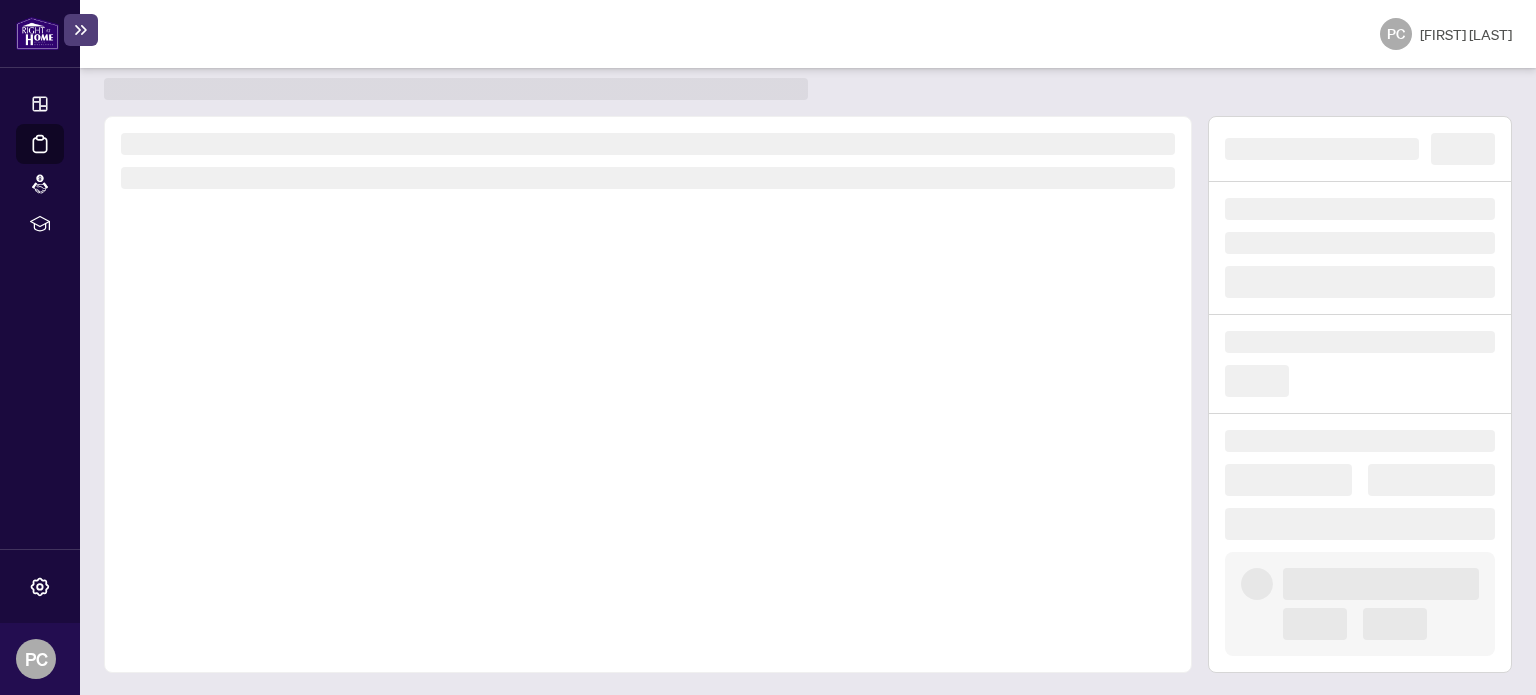 scroll, scrollTop: 0, scrollLeft: 0, axis: both 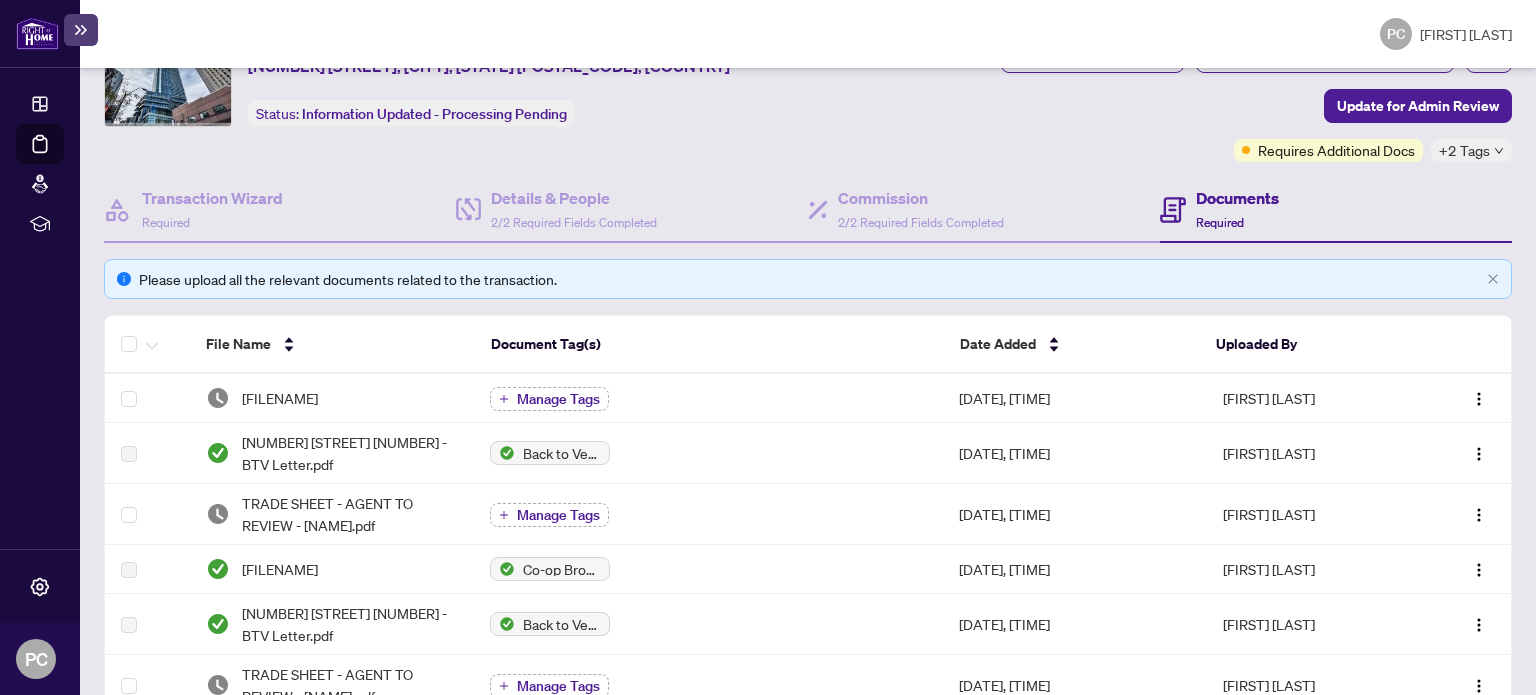 click on "Documents" at bounding box center (1237, 198) 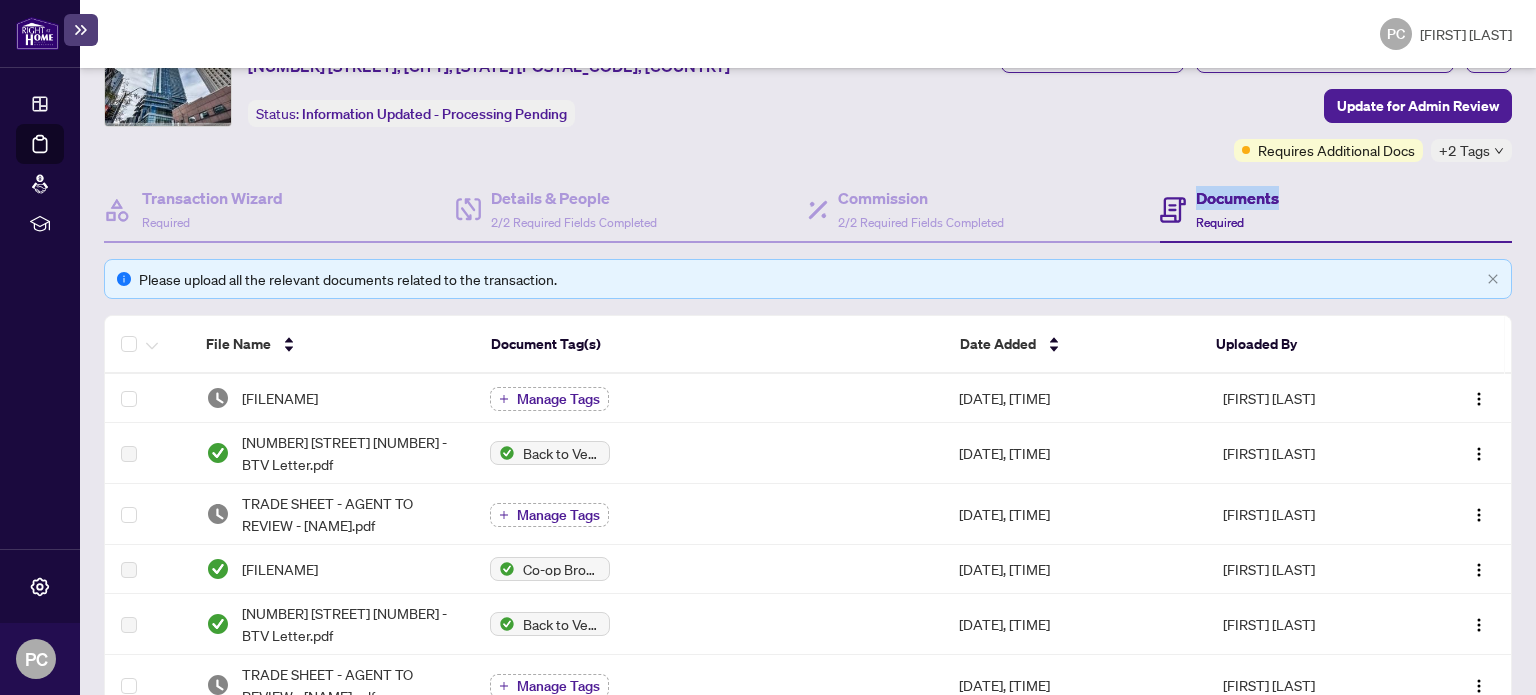 click on "Documents" at bounding box center [1237, 198] 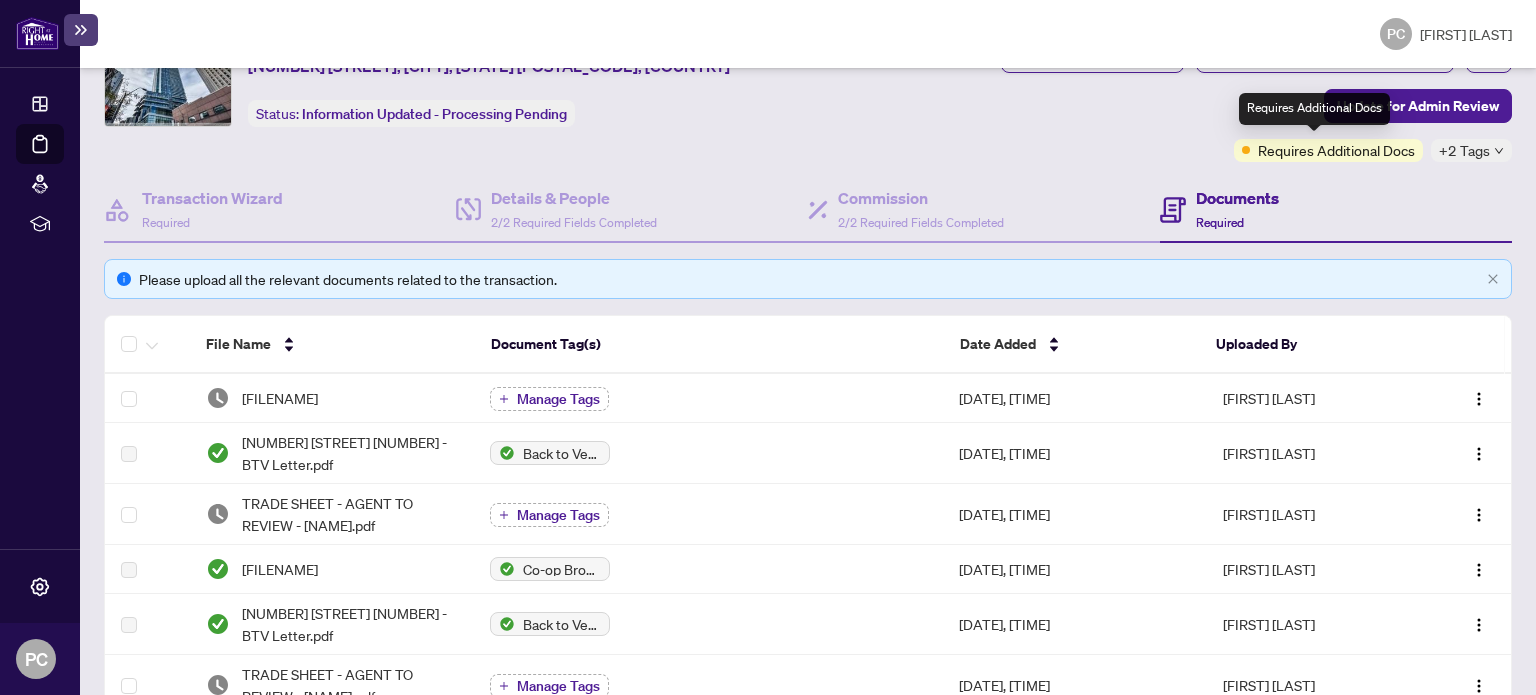 click on "Requires Additional Docs" at bounding box center [1336, 150] 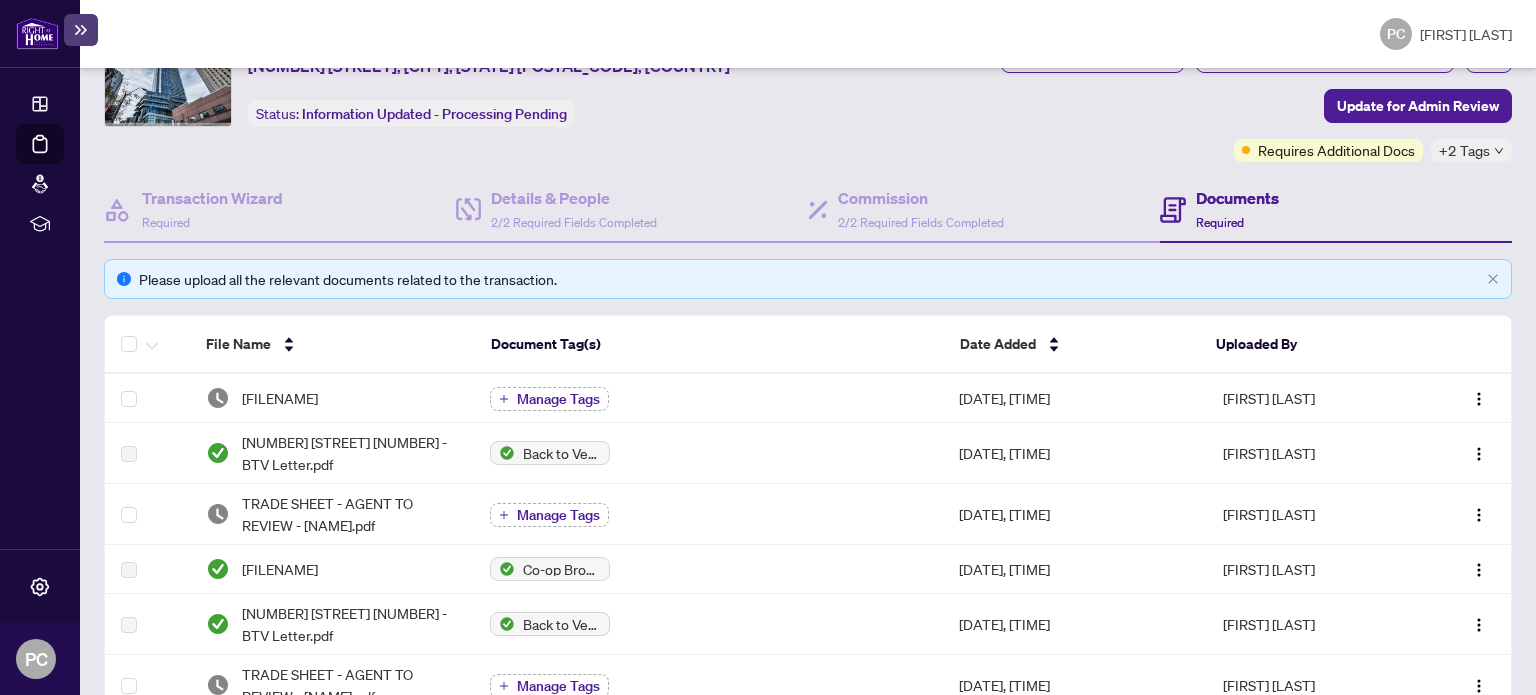 click at bounding box center (1499, 151) 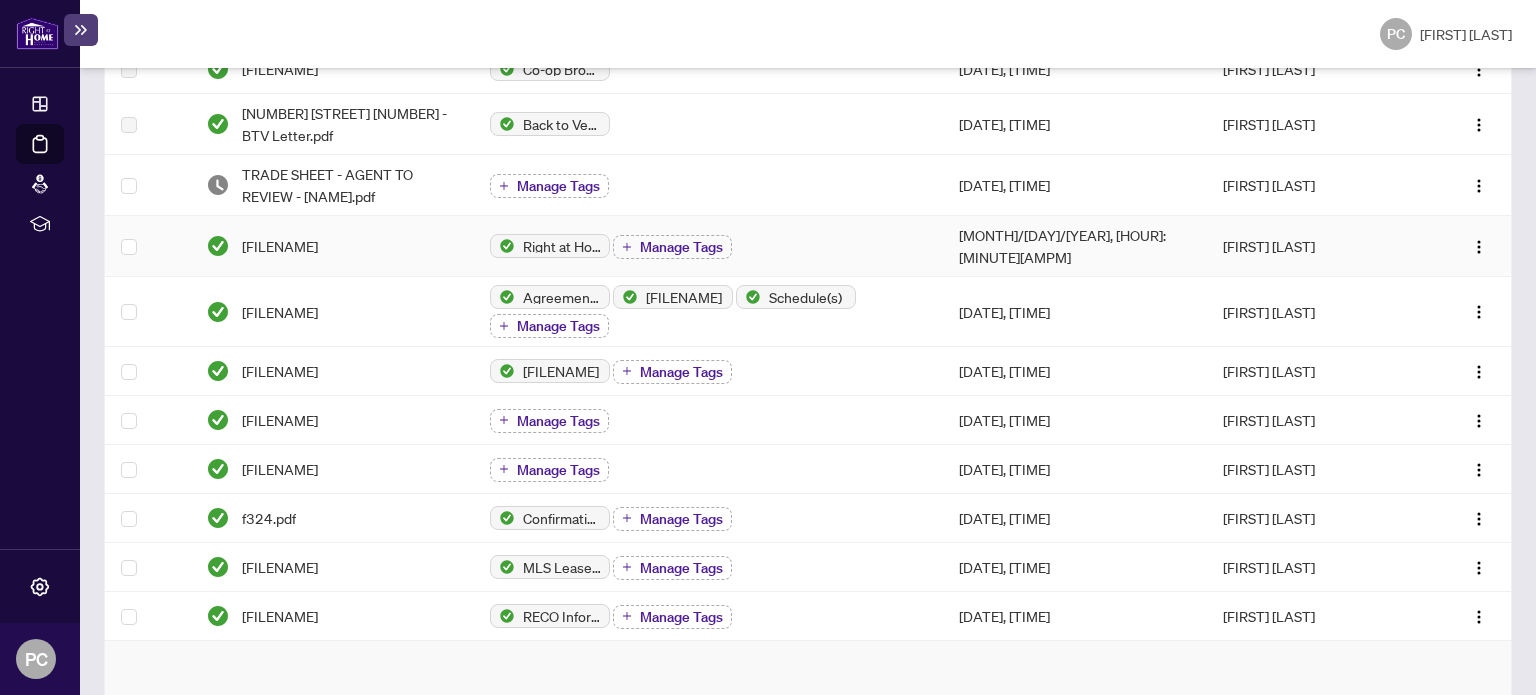 scroll, scrollTop: 300, scrollLeft: 0, axis: vertical 